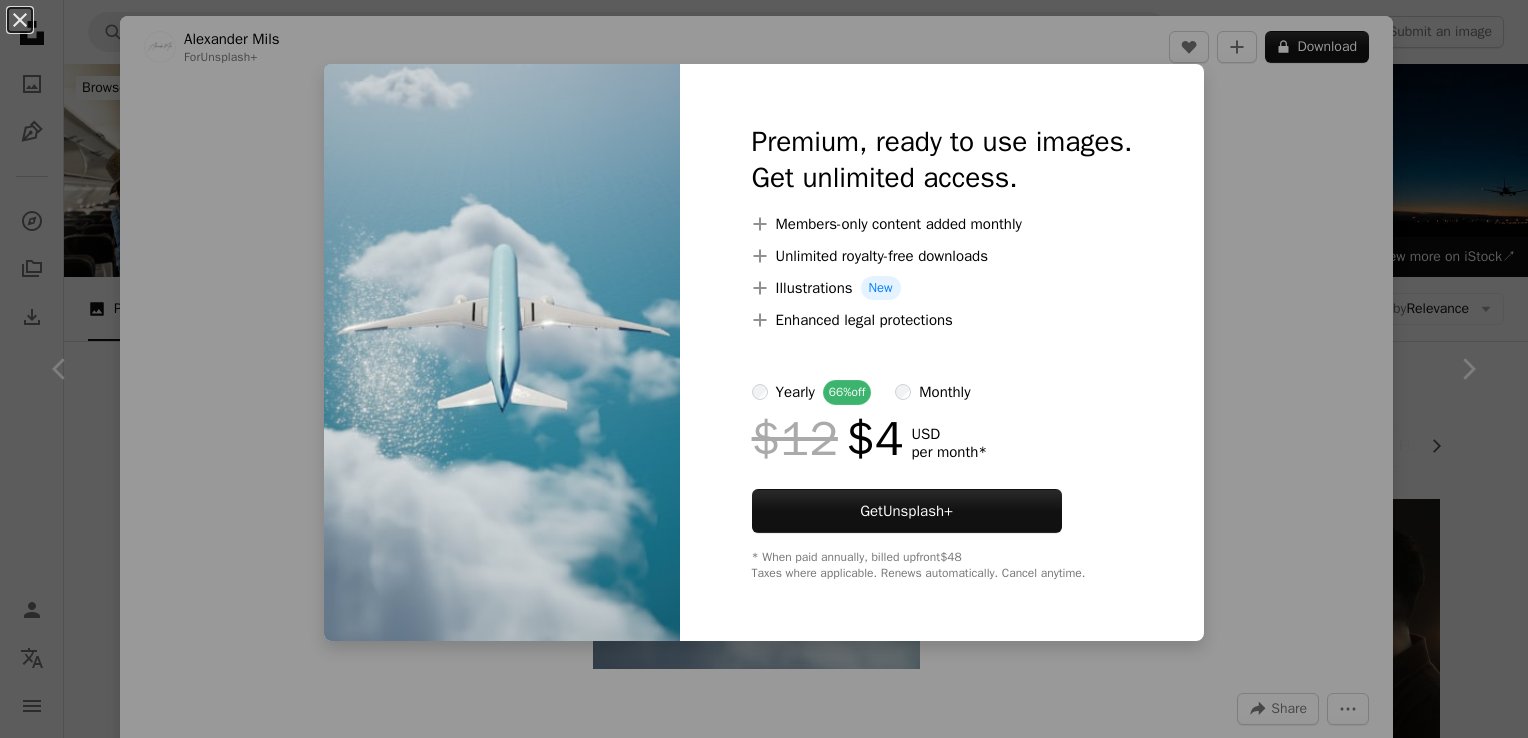 scroll, scrollTop: 1533, scrollLeft: 0, axis: vertical 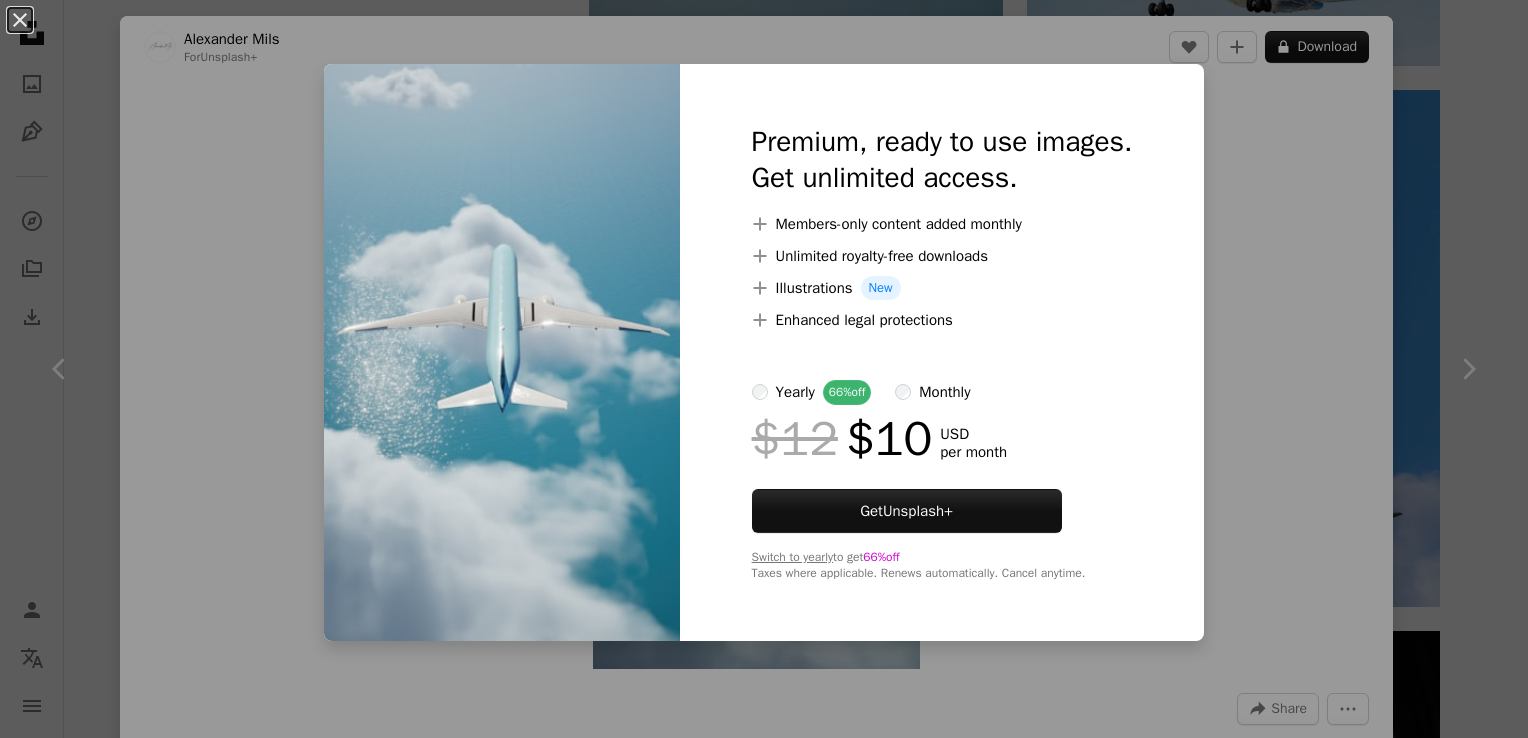 click on "yearly 66%  off" at bounding box center [812, 392] 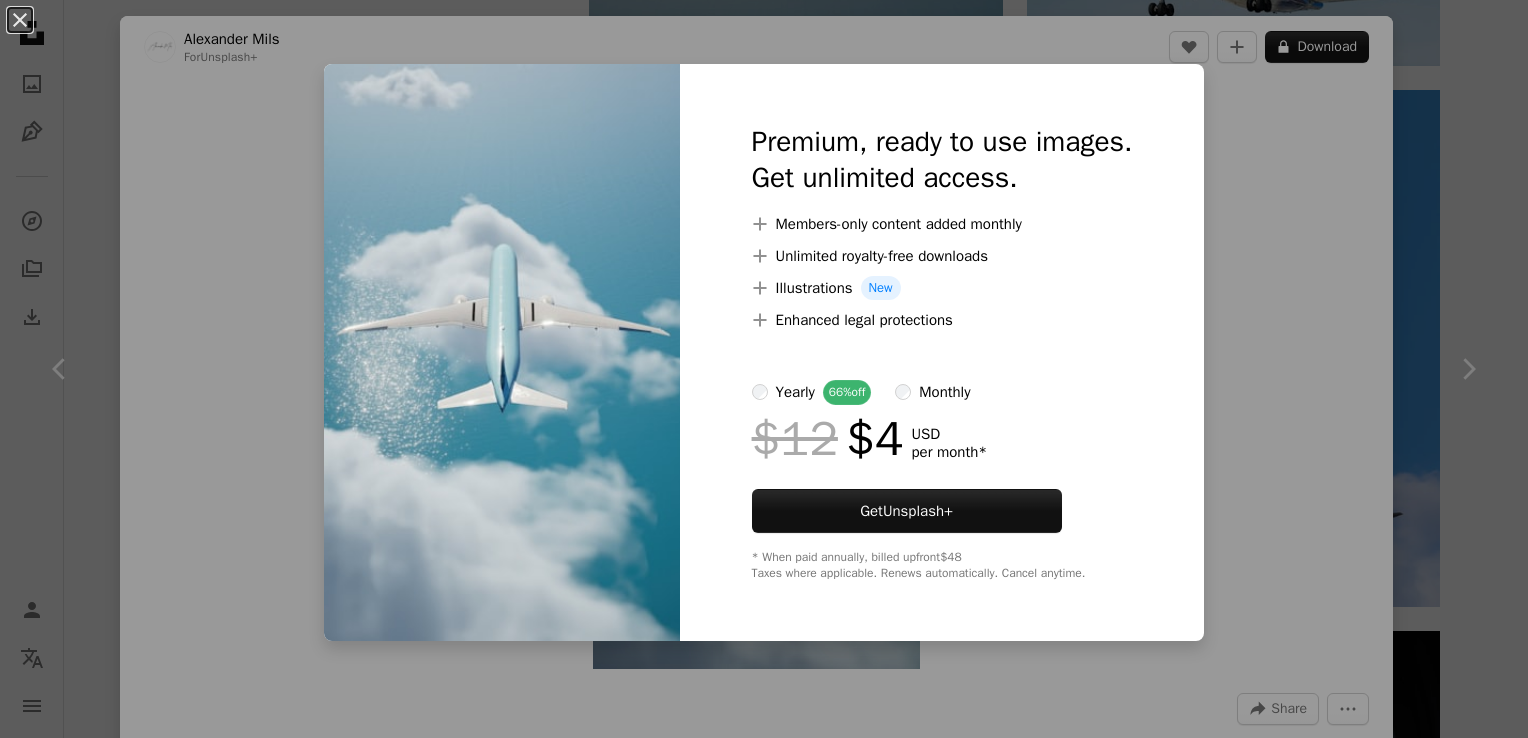 click on "An X shape Premium, ready to use images. Get unlimited access. A plus sign Members-only content added monthly A plus sign Unlimited royalty-free downloads A plus sign Illustrations  New A plus sign Enhanced legal protections yearly 66%  off monthly $12   $4 USD per month * Get  Unsplash+ * When paid annually, billed upfront  $48 Taxes where applicable. Renews automatically. Cancel anytime." at bounding box center [764, 369] 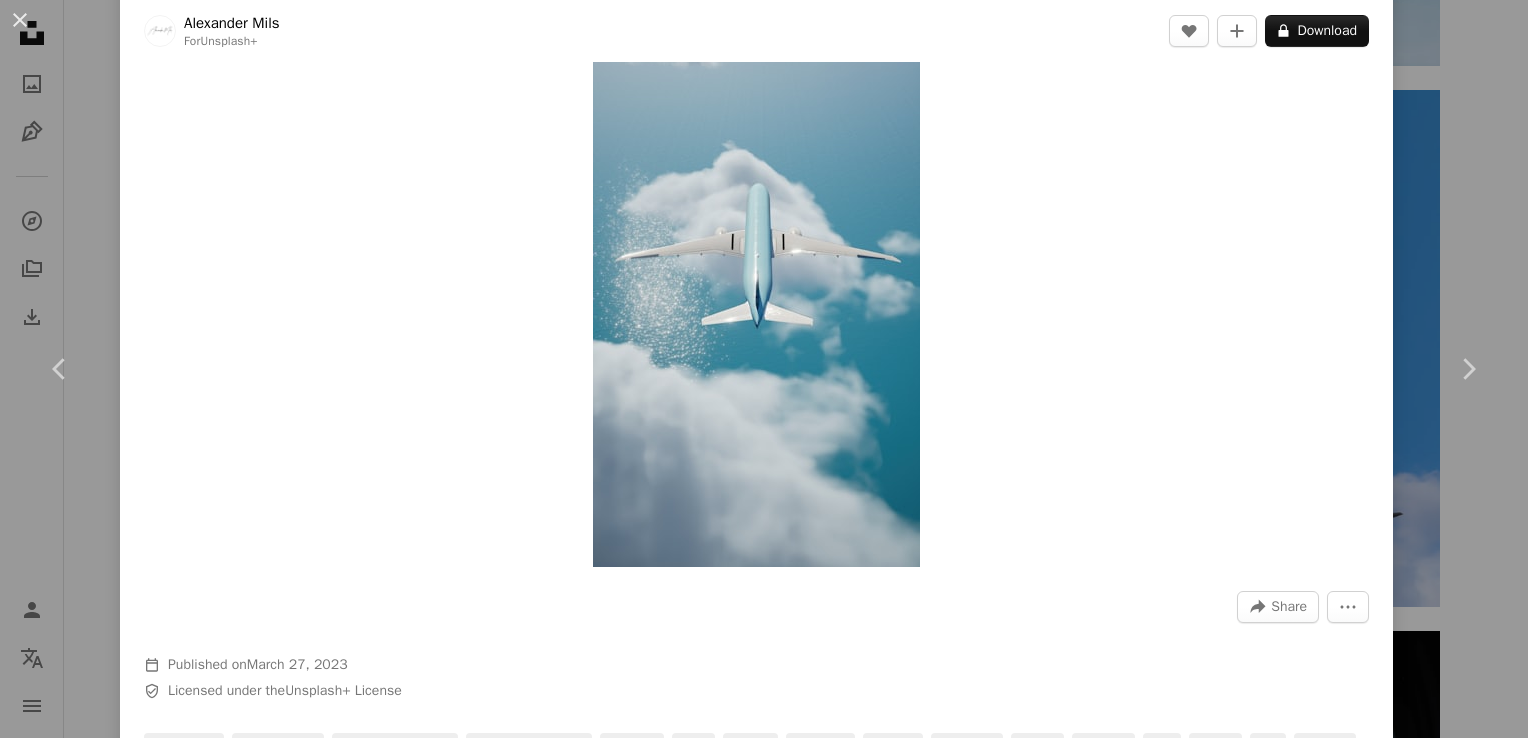 scroll, scrollTop: 333, scrollLeft: 0, axis: vertical 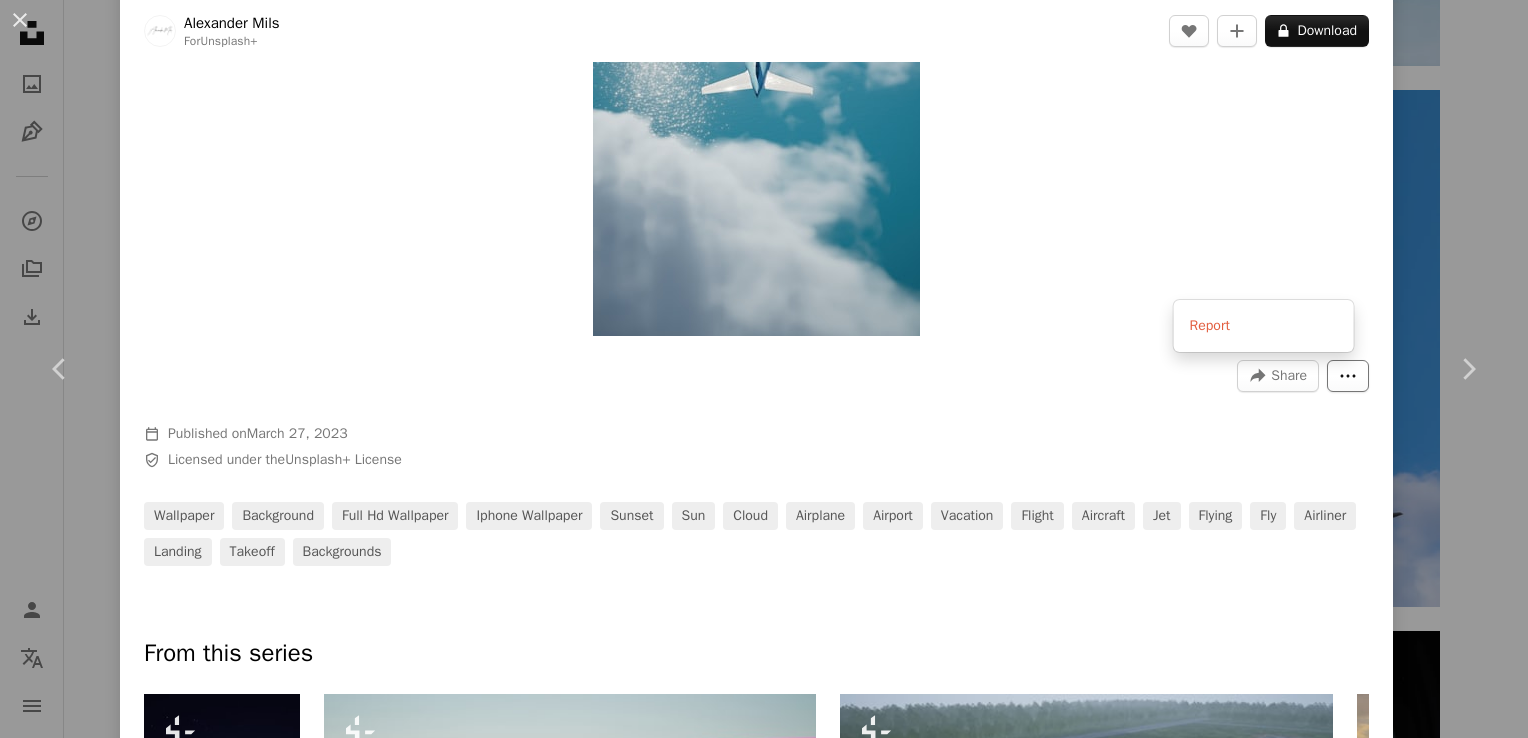 click on "More Actions" 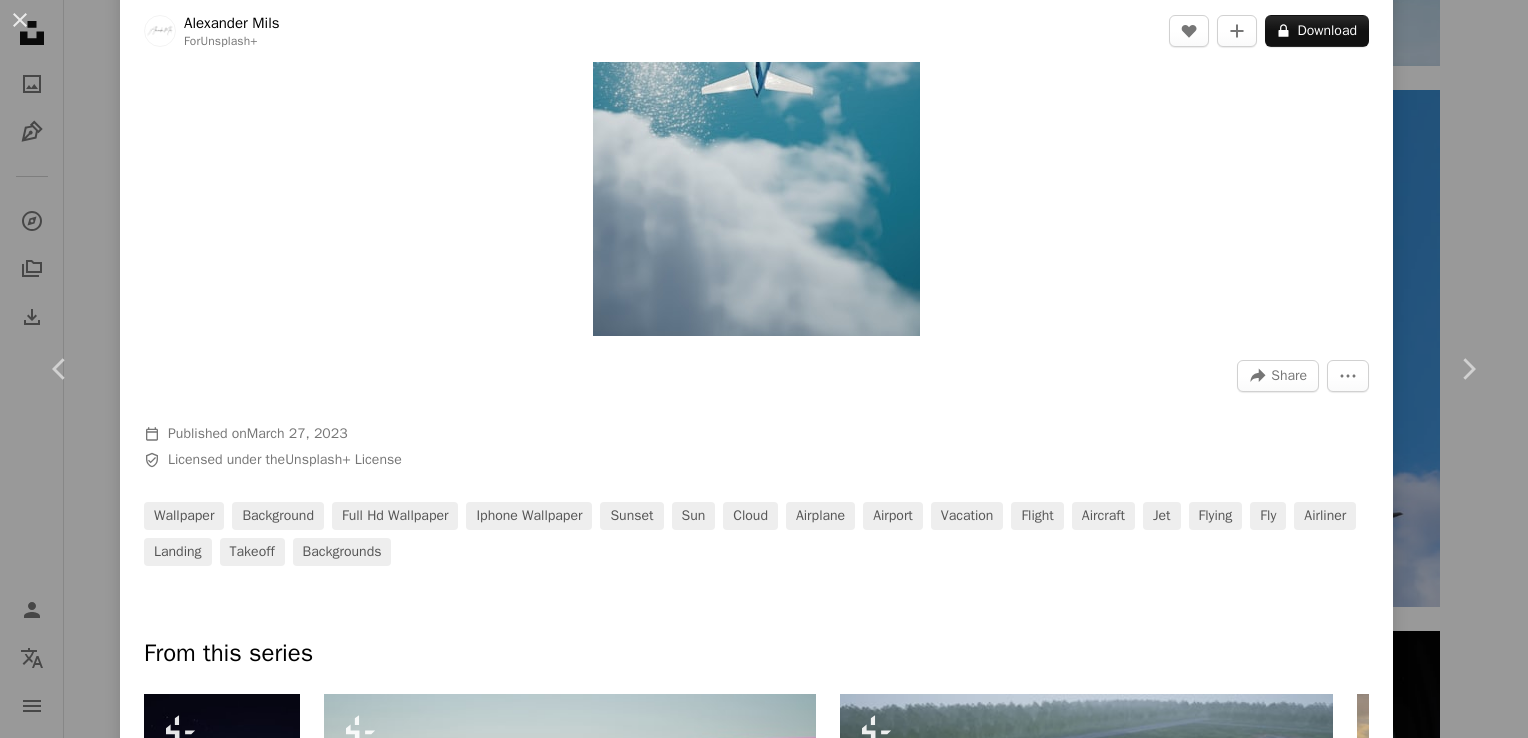 drag, startPoint x: 352, startPoint y: 200, endPoint x: 39, endPoint y: 253, distance: 317.4555 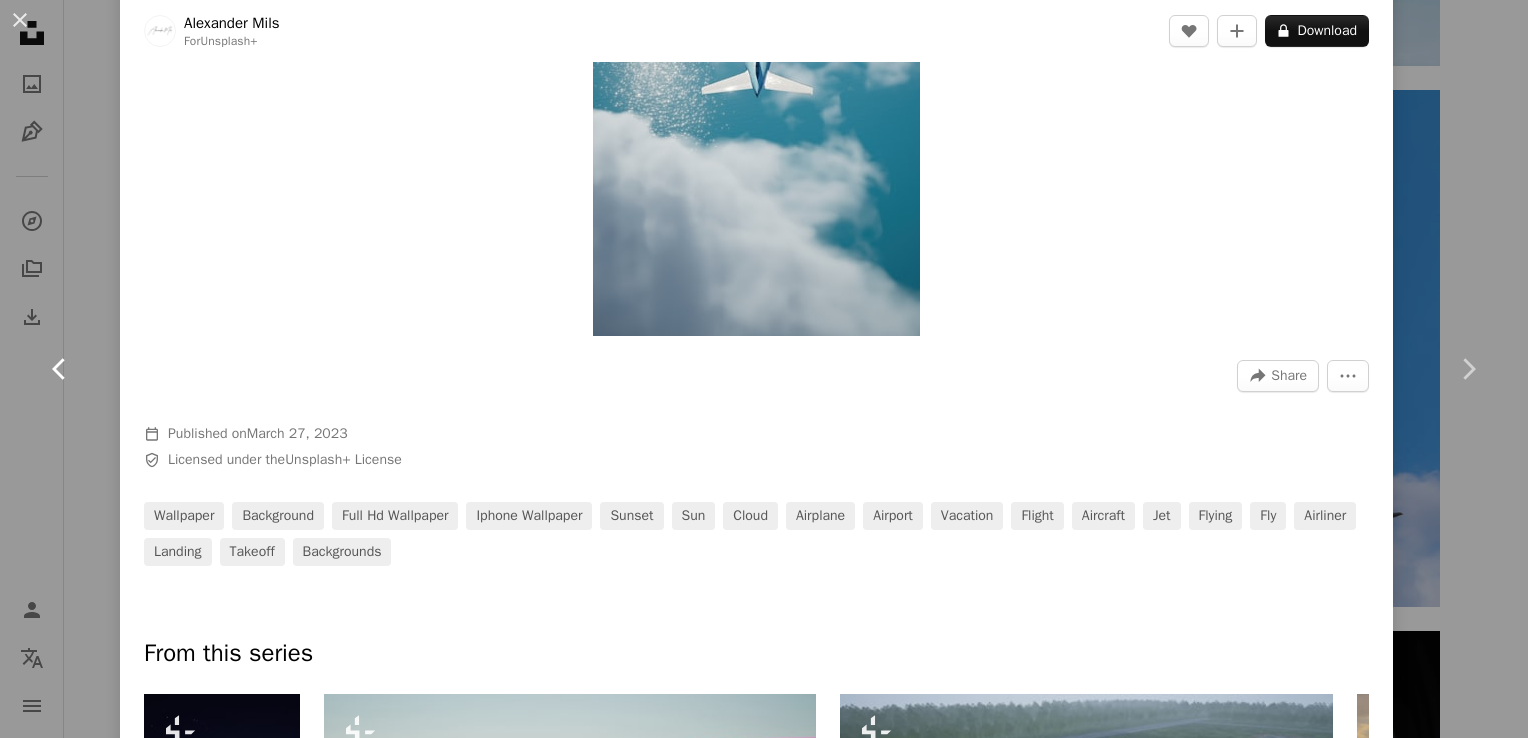 click on "Chevron left" 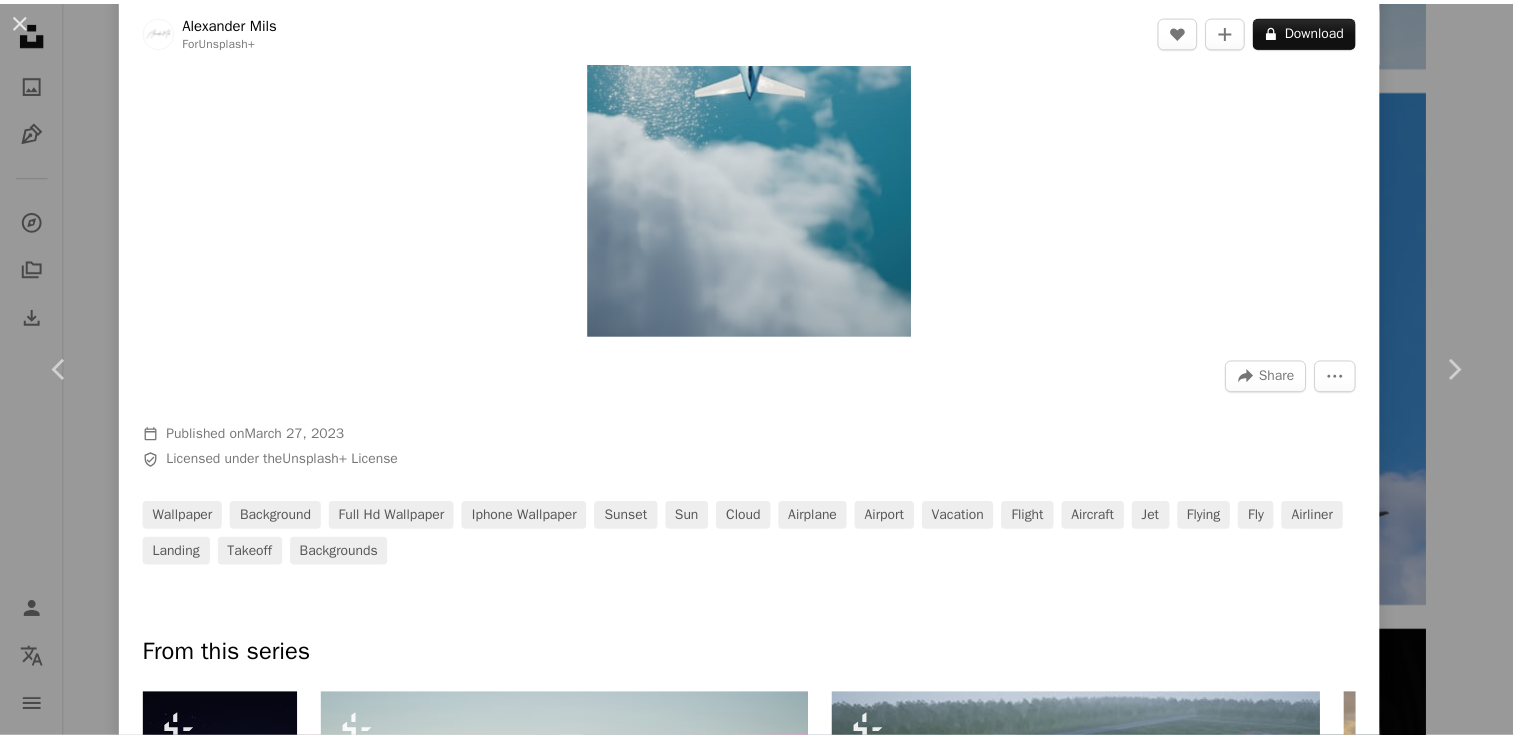 scroll, scrollTop: 0, scrollLeft: 0, axis: both 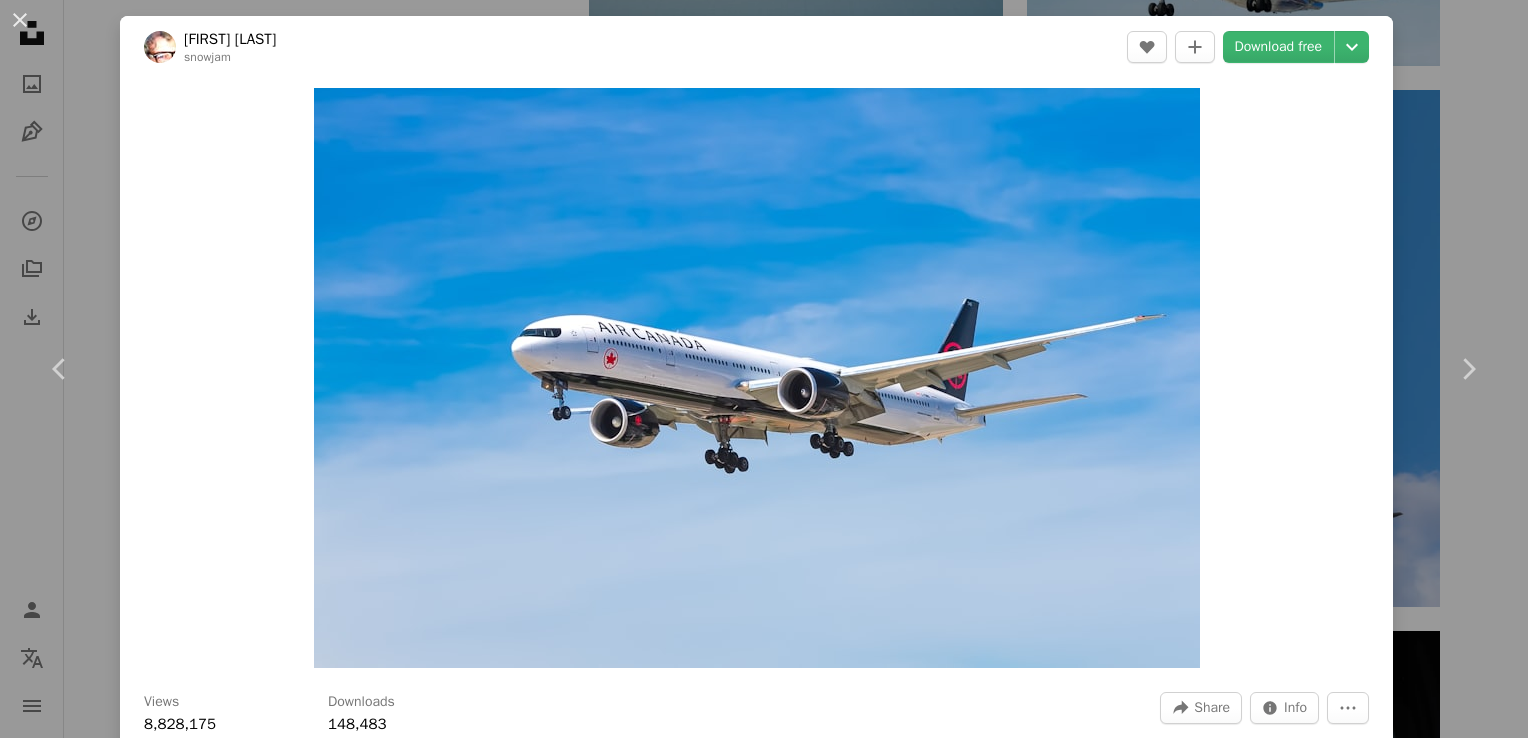 click on "An X shape Chevron left Chevron right John McArthur snowjam A heart A plus sign Download free Chevron down Zoom in Views 8,828,175 Downloads 148,483 A forward-right arrow Share Info icon Info More Actions New AC Livery on the Triple 7 Calendar outlined Published on  [MONTH] [DAY], [YEAR] Camera Canon, EOS 7D Safety Free to use under the  Unsplash License wallpaper blue airplane blue sky plane aeroplane flight aircraft jet flying boeing blue skies boeing 777 air plane aircanada 777 transportation airliner Backgrounds Browse premium related images on iStock  |  Save 20% with code UNSPLASH20 View more on iStock  ↗ Related images A heart A plus sign Sven Piper Arrow pointing down Plus sign for Unsplash+ A heart A plus sign Curated Lifestyle For  Unsplash+ A lock Download A heart A plus sign Bornil Amin Available for hire A checkmark inside of a circle Arrow pointing down A heart A plus sign John McArthur Arrow pointing down A heart A plus sign Taiki Ishikawa Available for hire A checkmark inside of a circle A heart" at bounding box center [764, 369] 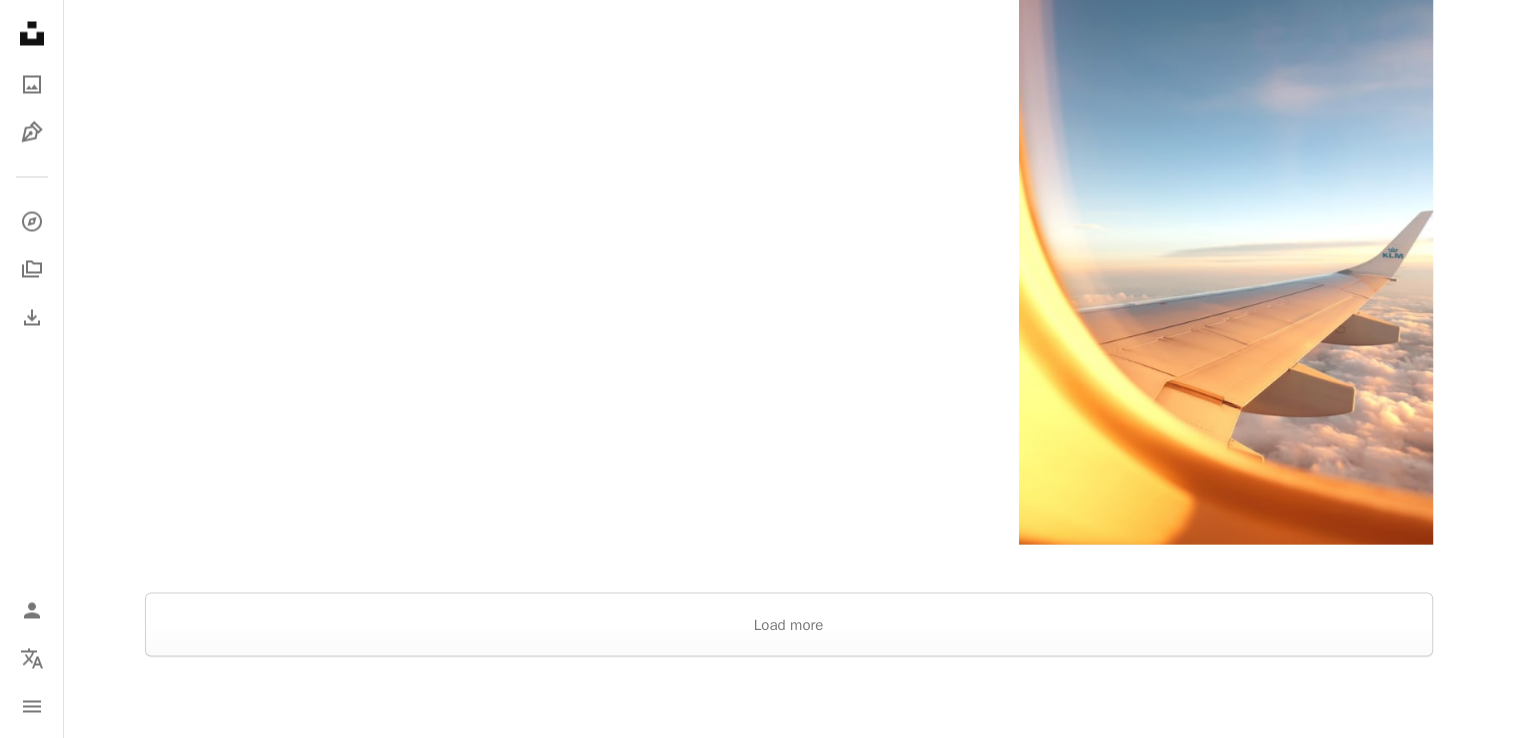 scroll, scrollTop: 3733, scrollLeft: 0, axis: vertical 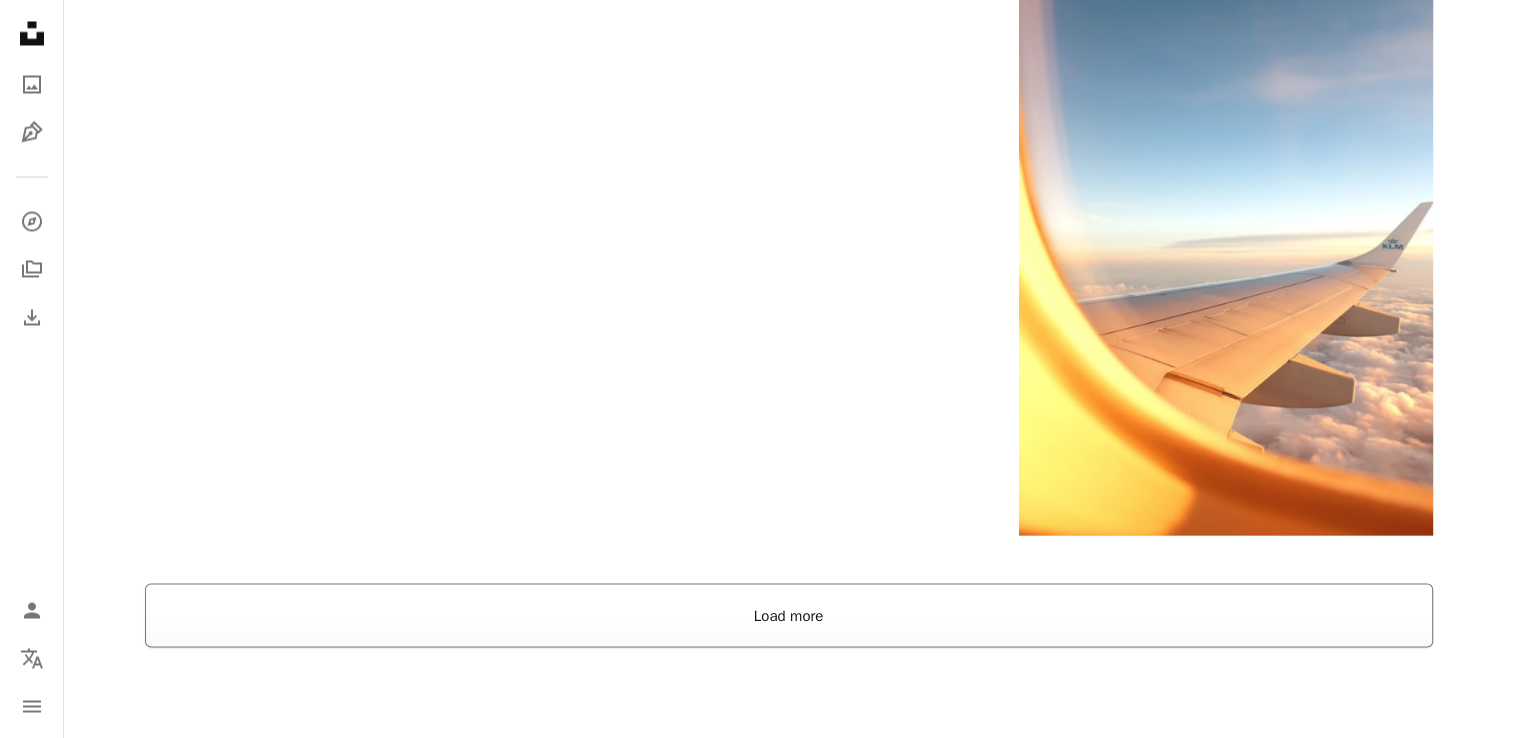click on "Load more" at bounding box center [789, 615] 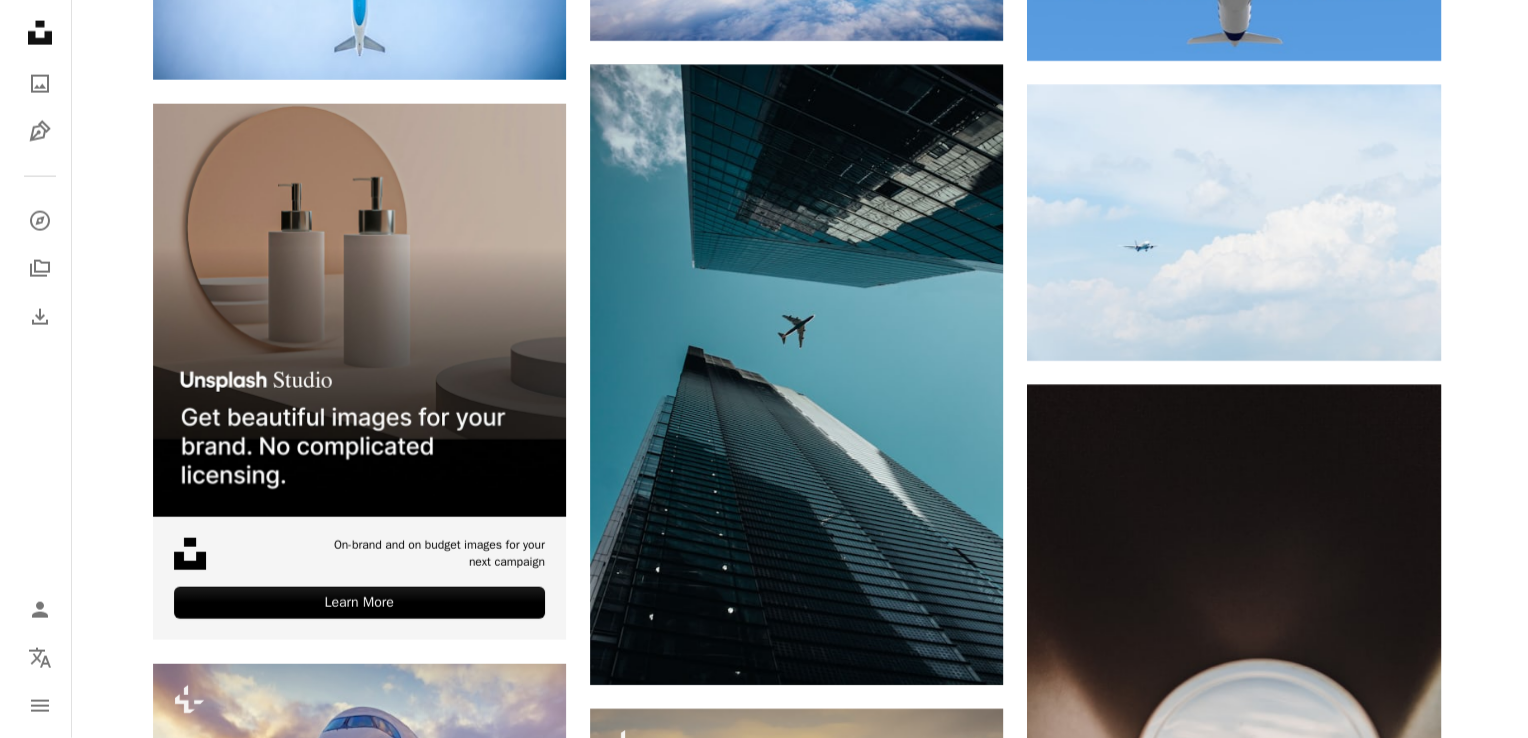 scroll, scrollTop: 4733, scrollLeft: 0, axis: vertical 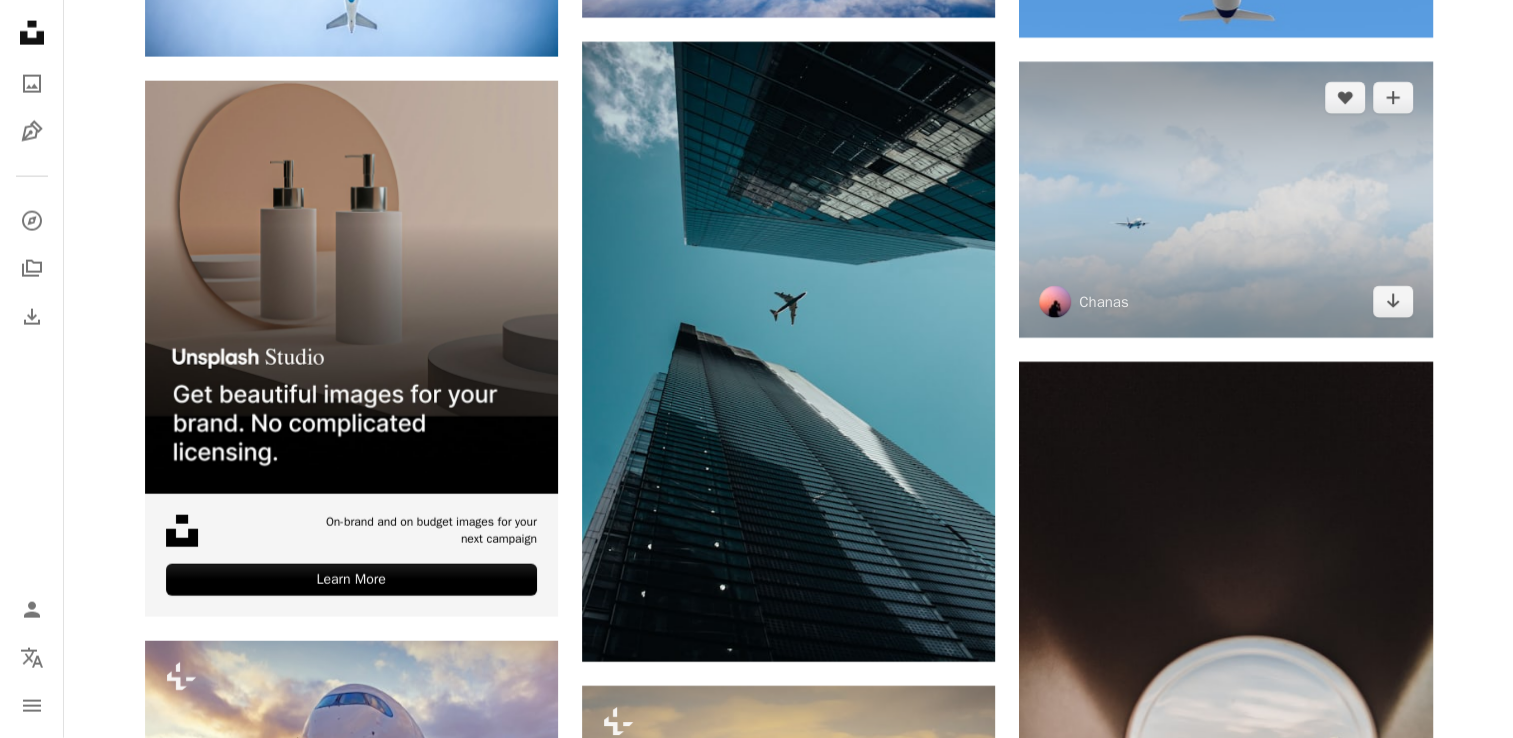 click at bounding box center [1225, 199] 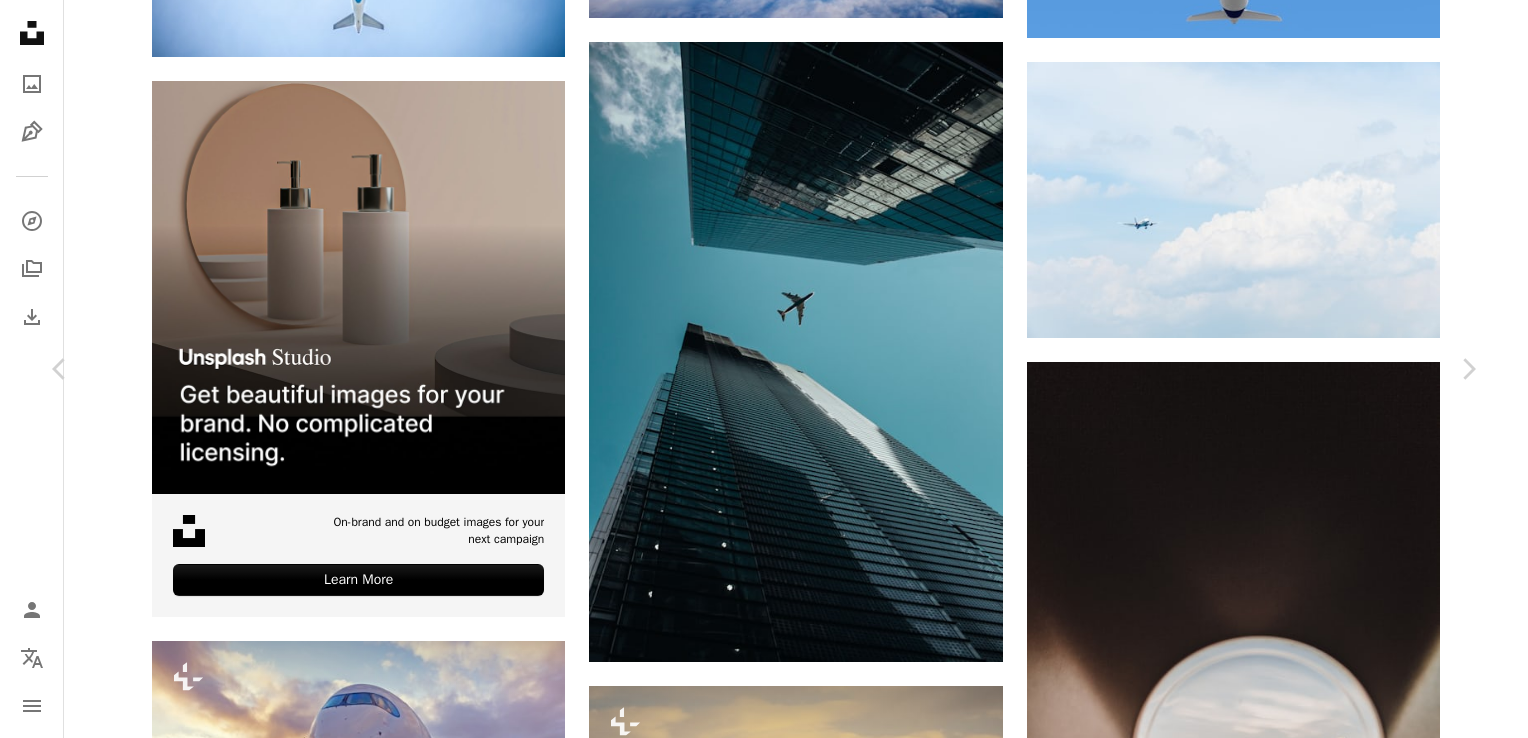 click at bounding box center [757, 5403] 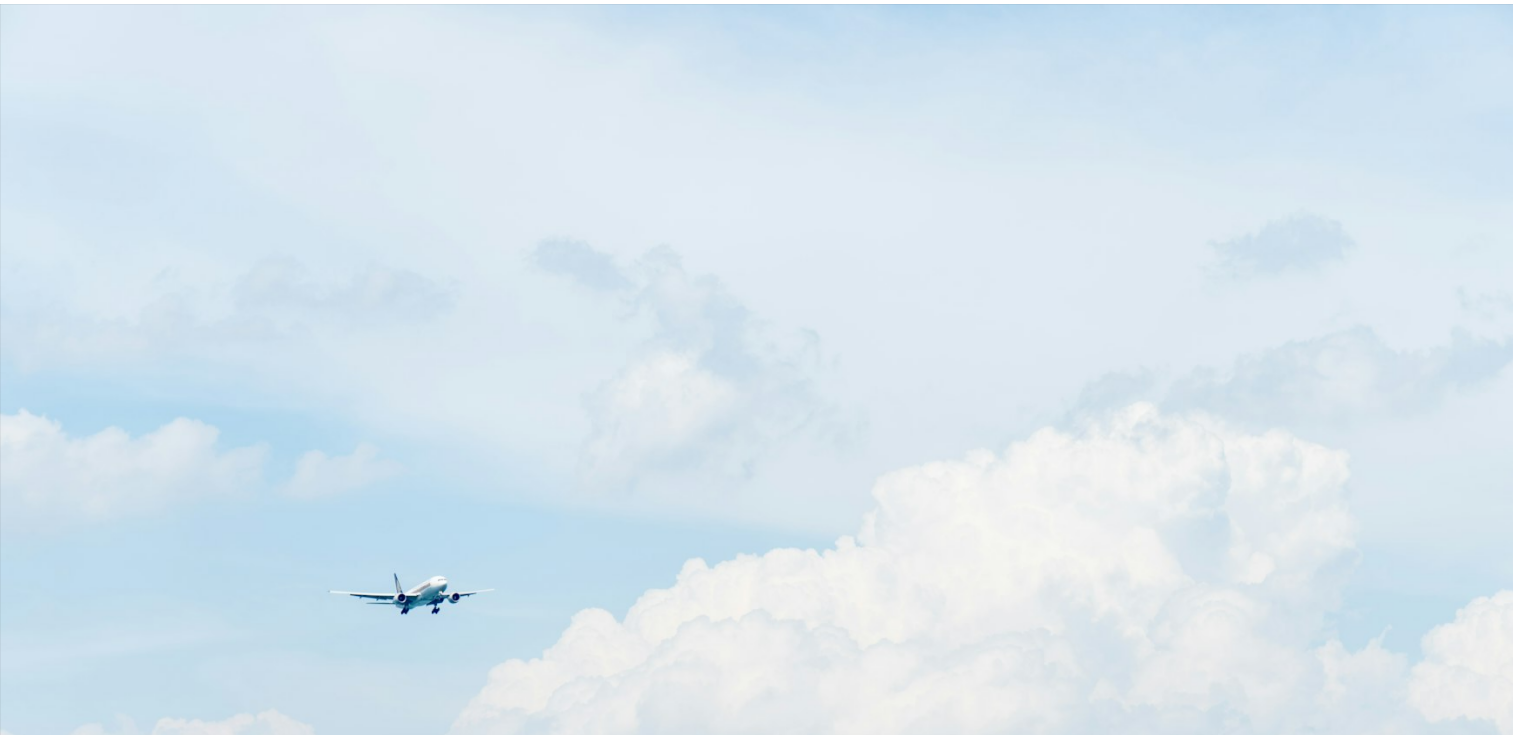 scroll, scrollTop: 131, scrollLeft: 0, axis: vertical 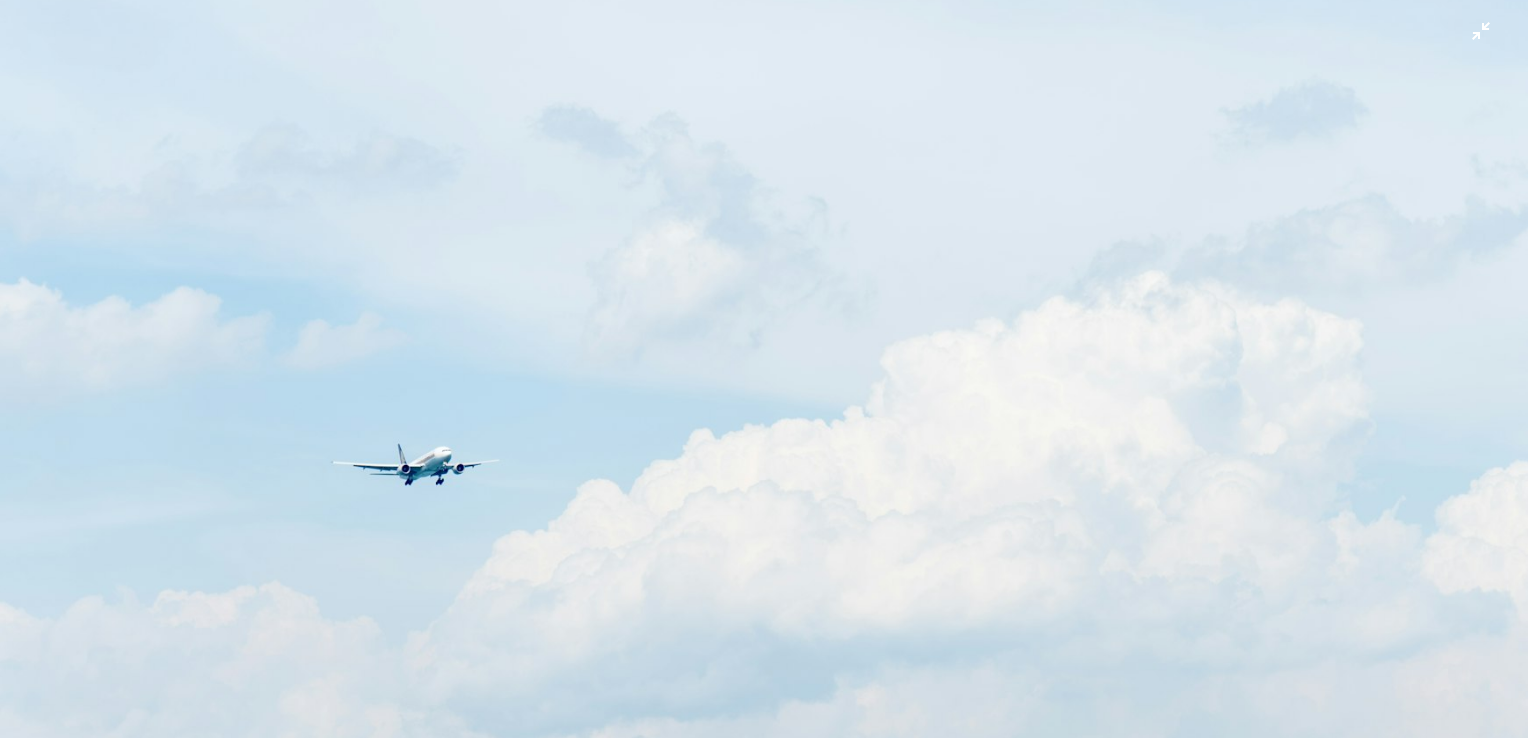click at bounding box center [764, 378] 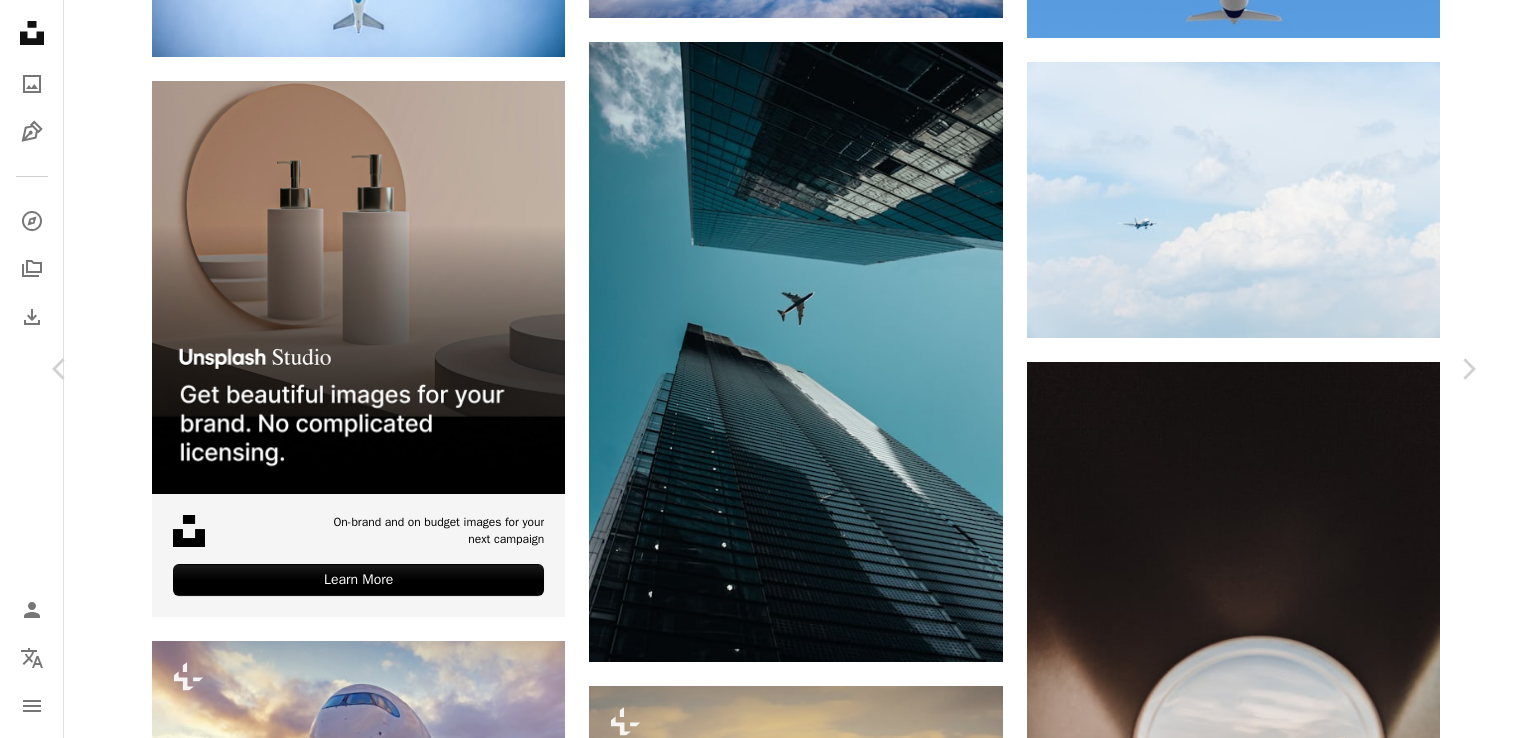 click on "Chevron down" 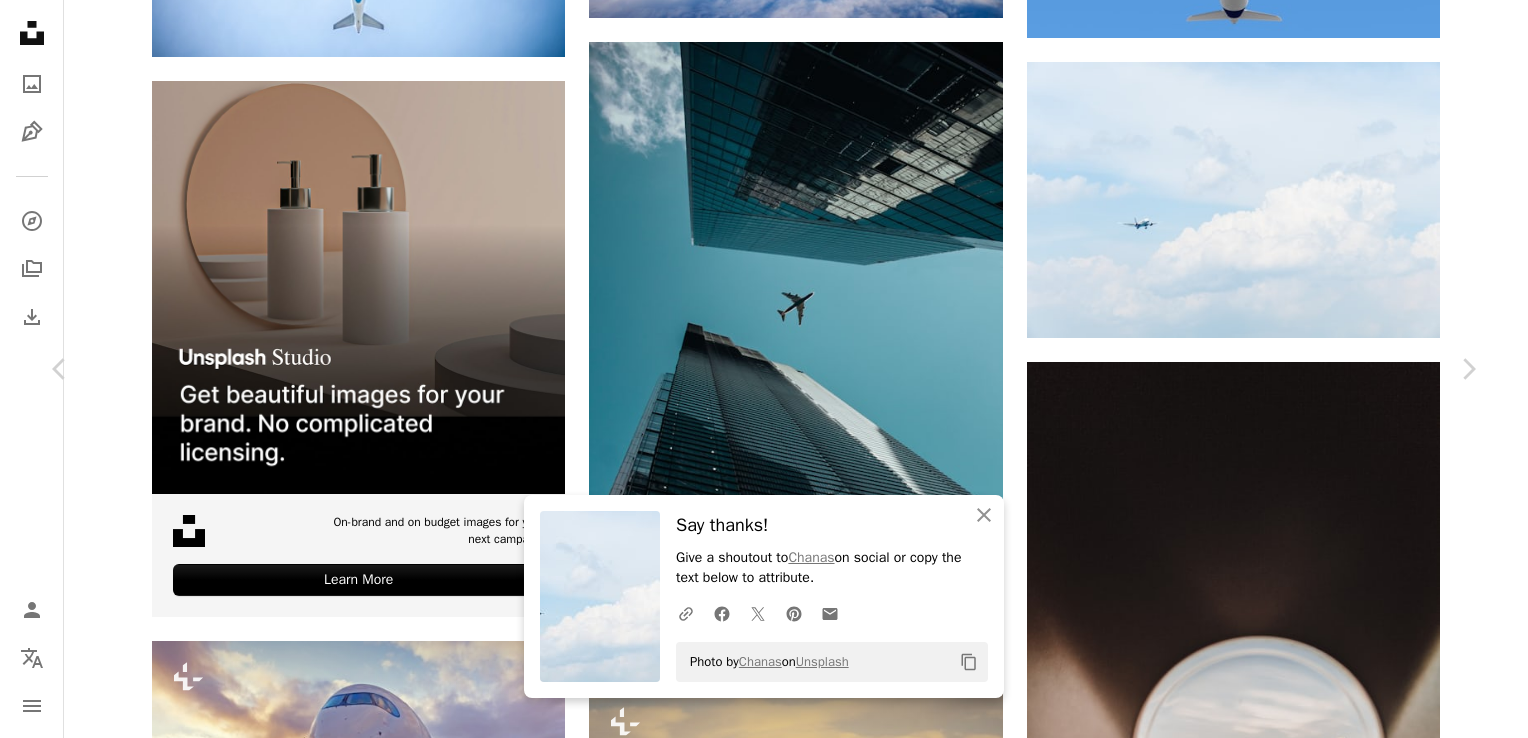click on "An X shape Chevron left Chevron right An X shape Close Say thanks! Give a shoutout to  [FIRST]  on social or copy the text below to attribute. A URL sharing icon (chains) Facebook icon X (formerly Twitter) icon Pinterest icon An envelope Photo by  [FIRST]  on  Unsplash
Copy content [FIRST] [LAST] A heart A plus sign Download free Chevron down Zoom in Views 7,108,186 Downloads 65,478 Featured in Photos A forward-right arrow Share Info icon Info More Actions A lonely plane in a big, big sky. A map marker [LOCATION], [COUNTRY] Calendar outlined Published on  [DATE] Camera SONY, ILCE-6500 Safety Free to use under the  Unsplash License blue clouds cloud airplane blue sky airport plane minimal aeroplane flight minimalism pastel flying fly high [COUNTRY] purple transportation aircraft biplane HD Wallpapers Browse premium related images on iStock  |  Save 20% with code UNSPLASH20 View more on iStock  ↗ Related images A heart A plus sign [FIRST] [LAST] Arrow pointing down A heart A plus sign" at bounding box center (764, 5394) 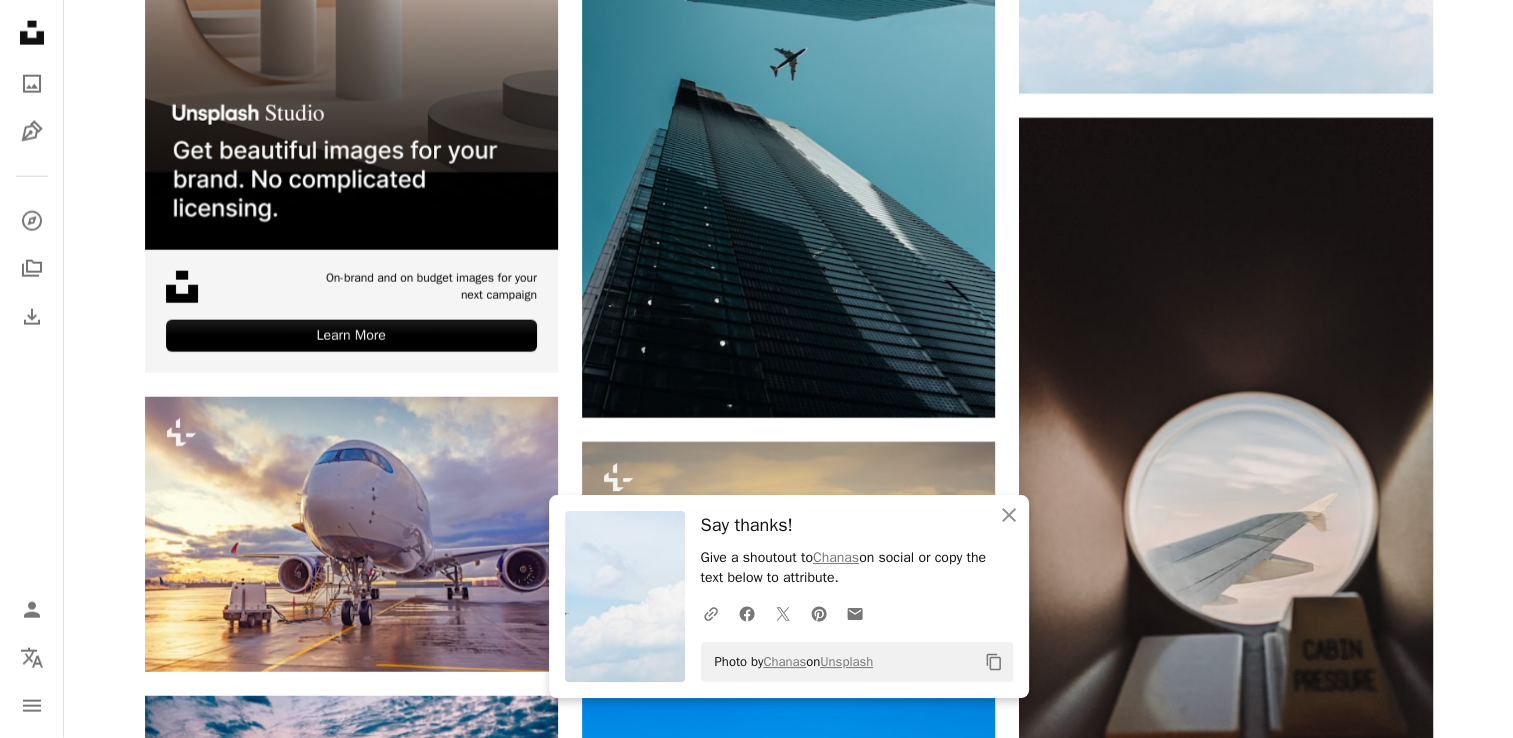 scroll, scrollTop: 5000, scrollLeft: 0, axis: vertical 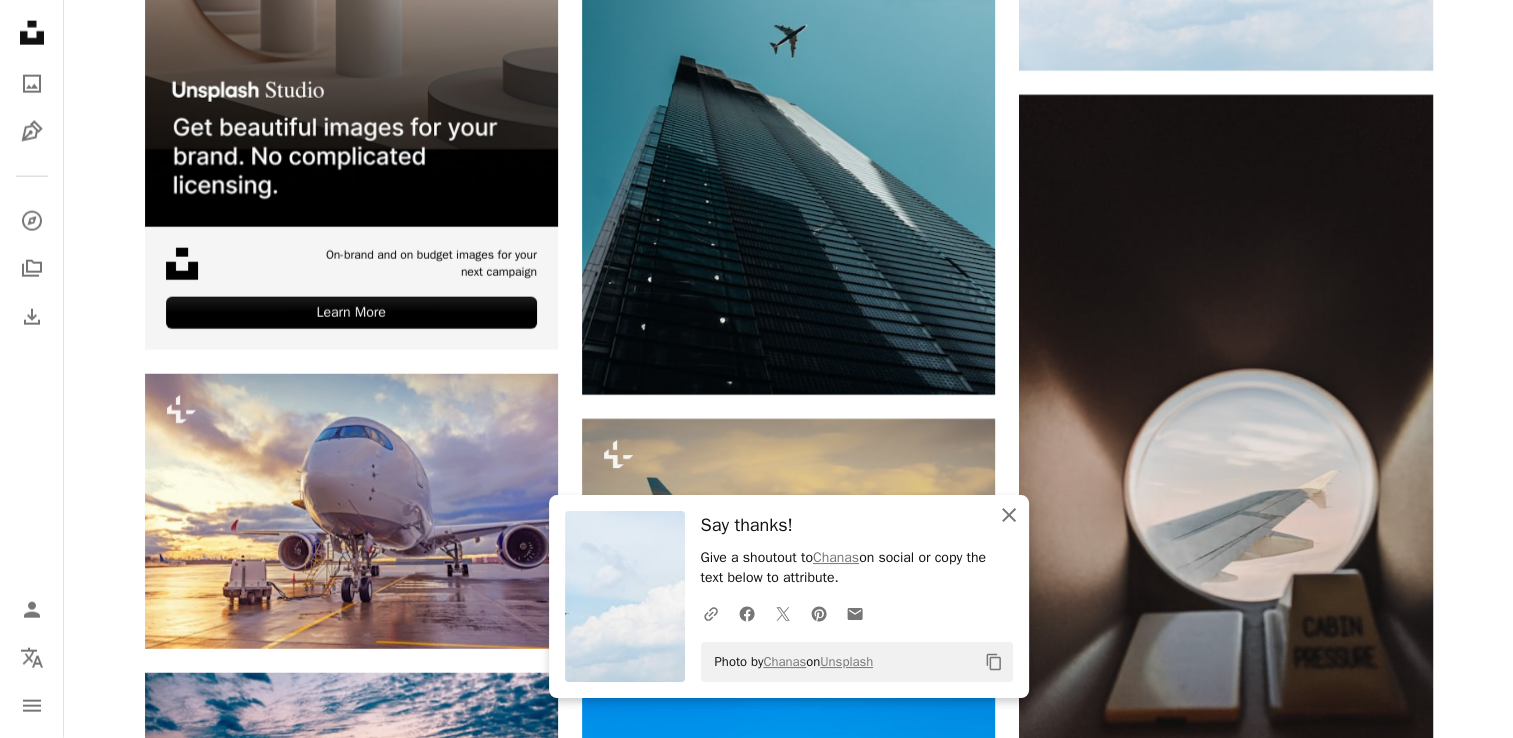 click on "An X shape" 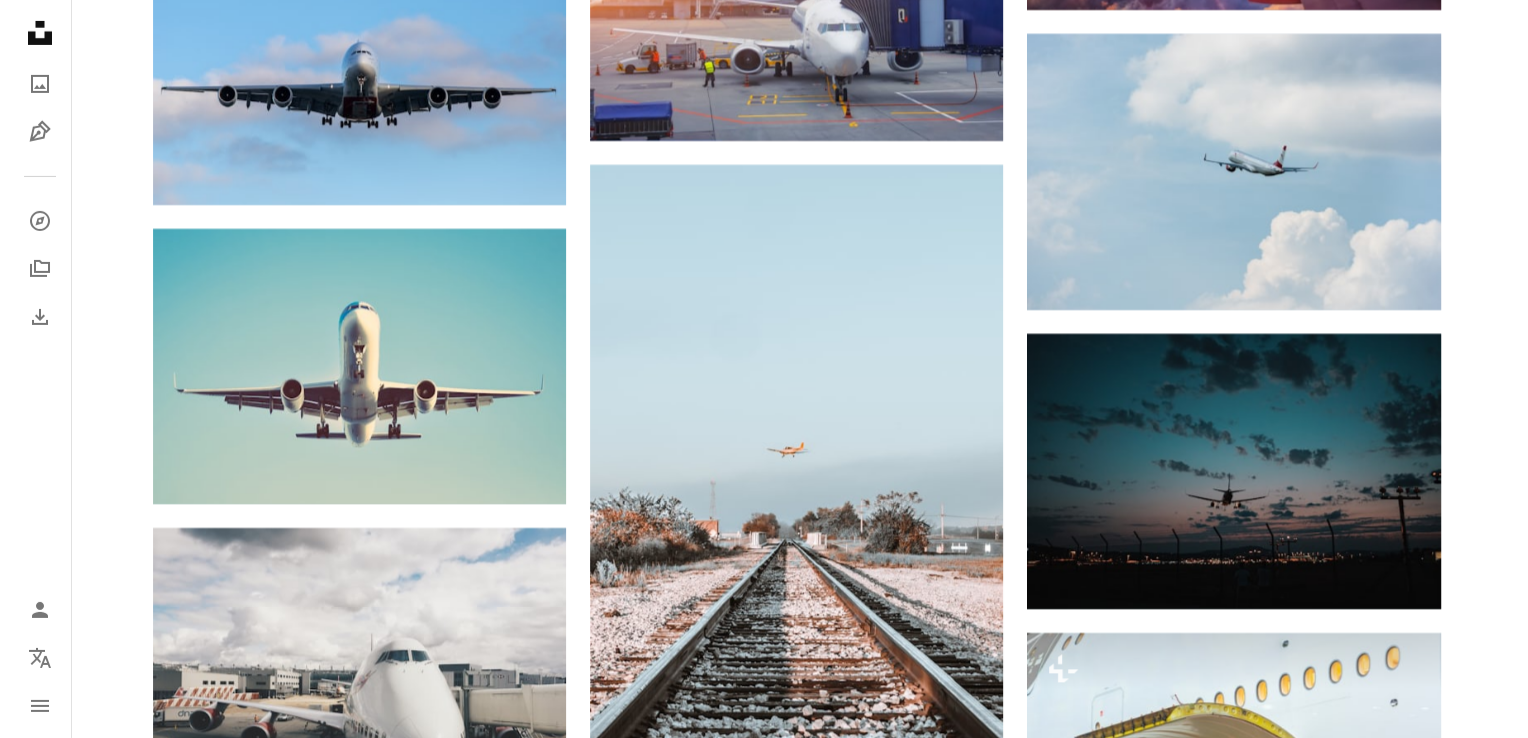 scroll, scrollTop: 29600, scrollLeft: 0, axis: vertical 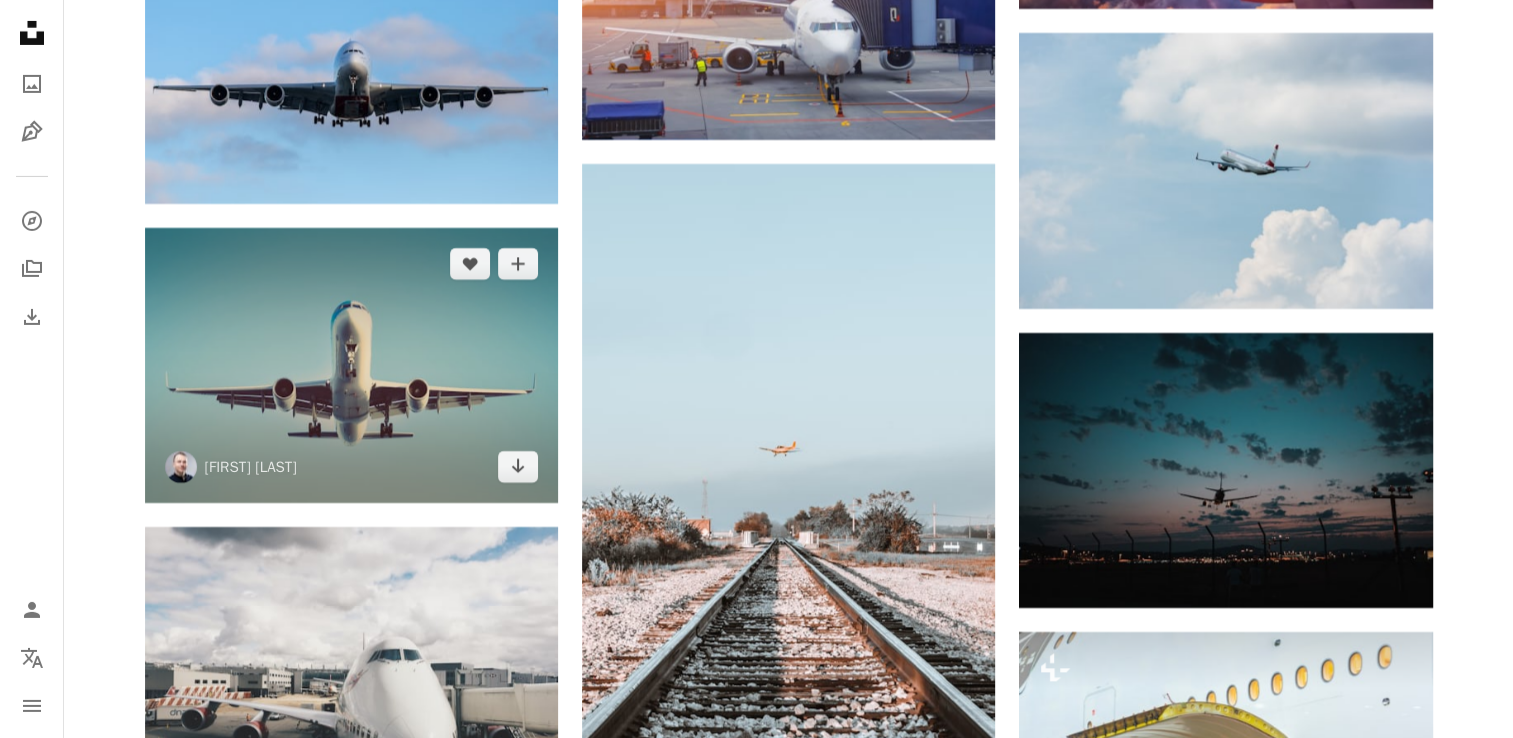 click at bounding box center [351, 365] 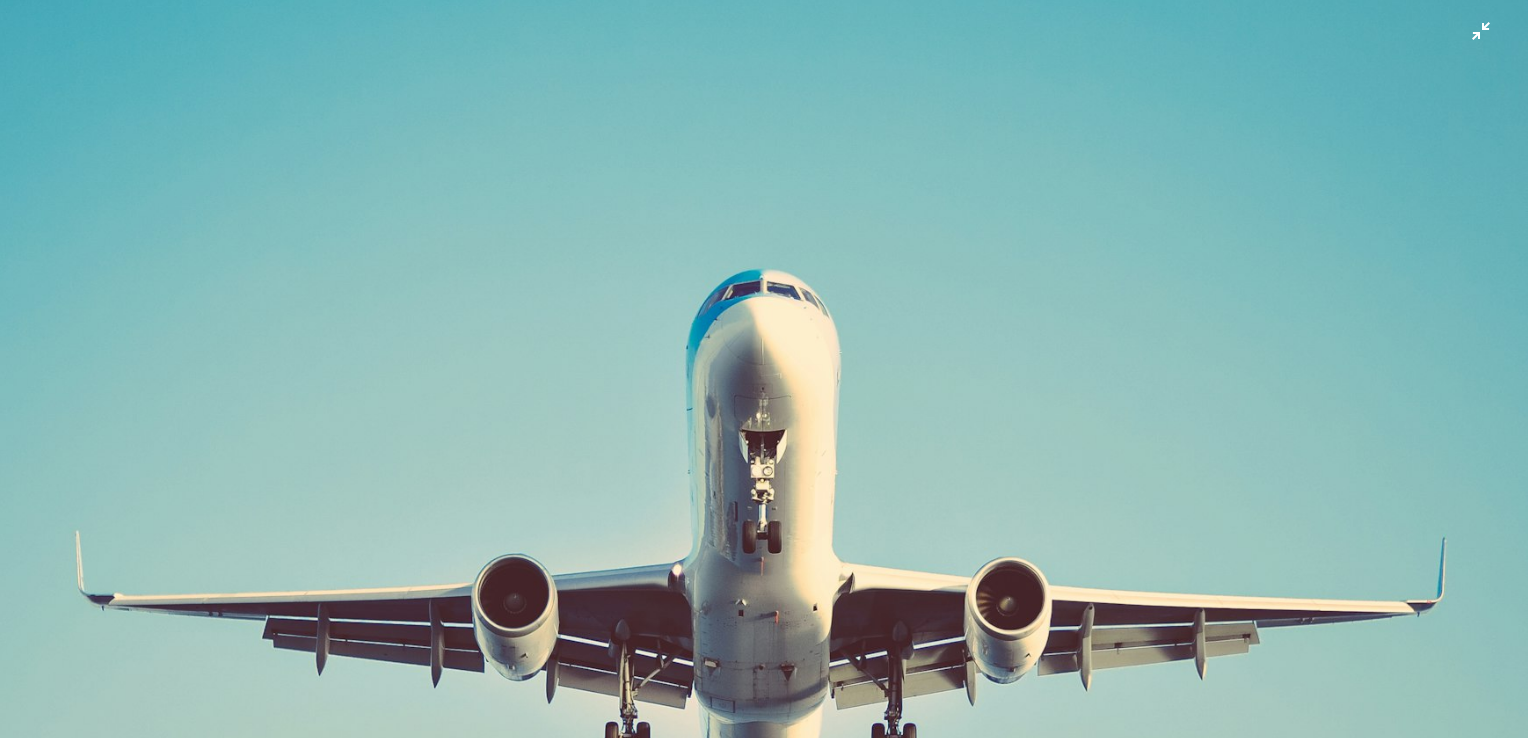 click at bounding box center (764, 509) 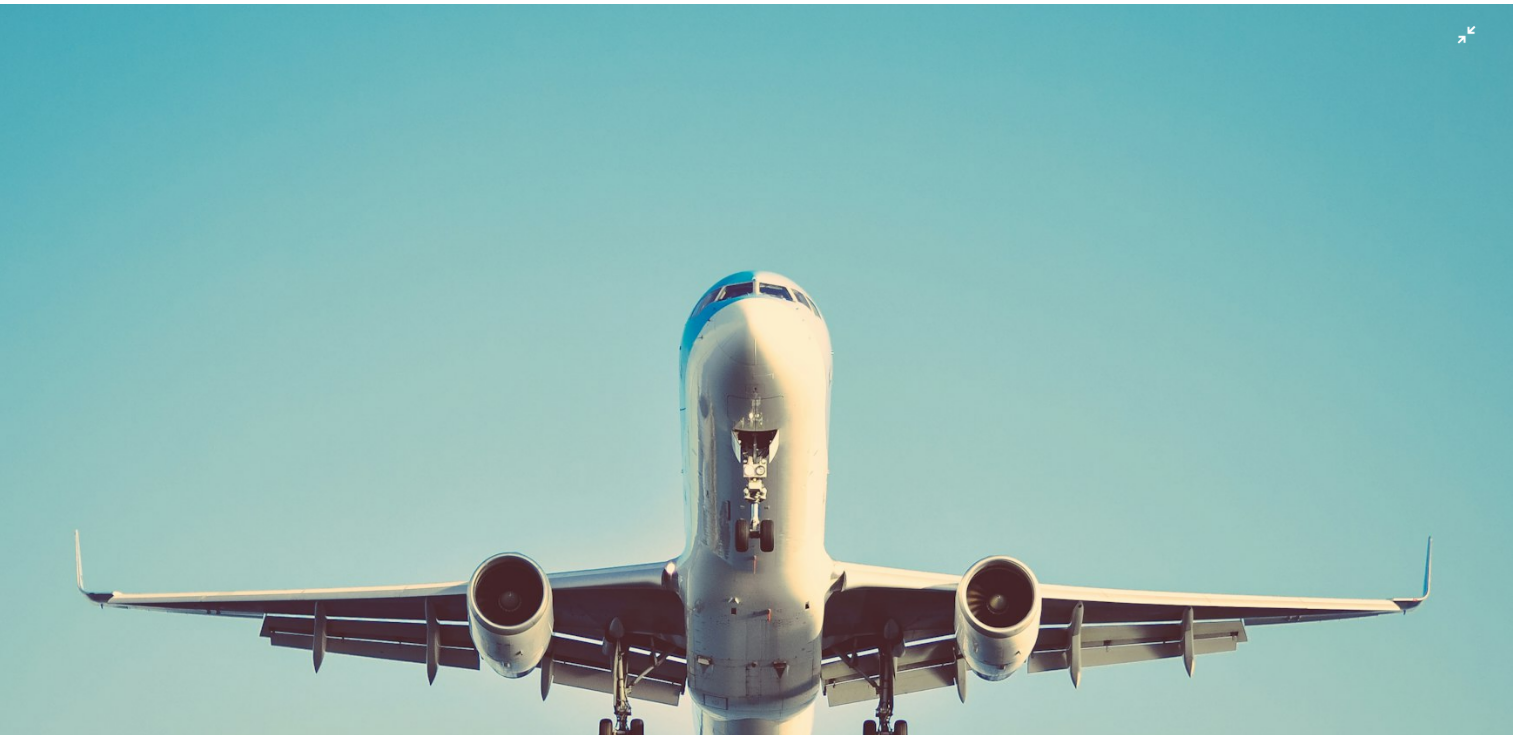 scroll, scrollTop: 0, scrollLeft: 0, axis: both 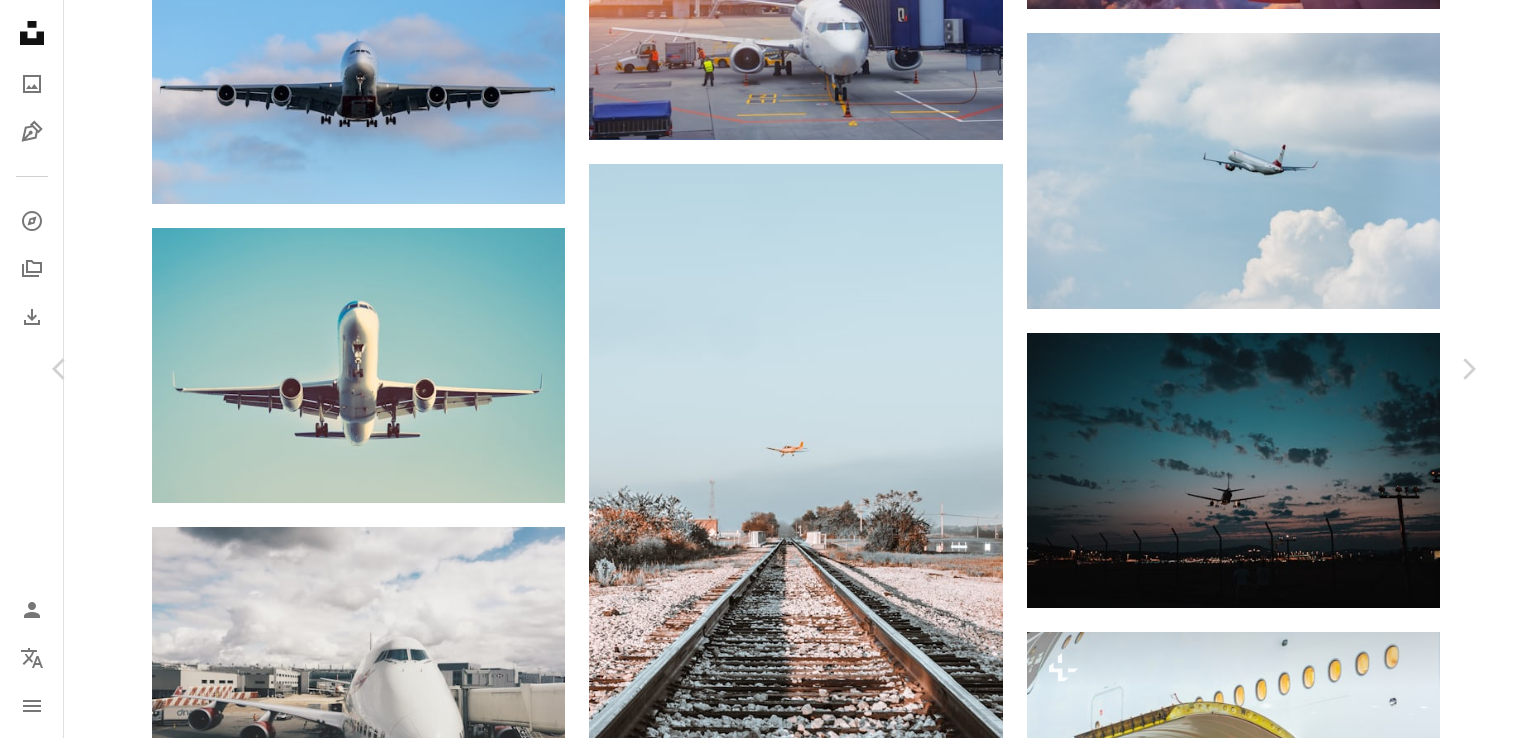click on "Chevron down" 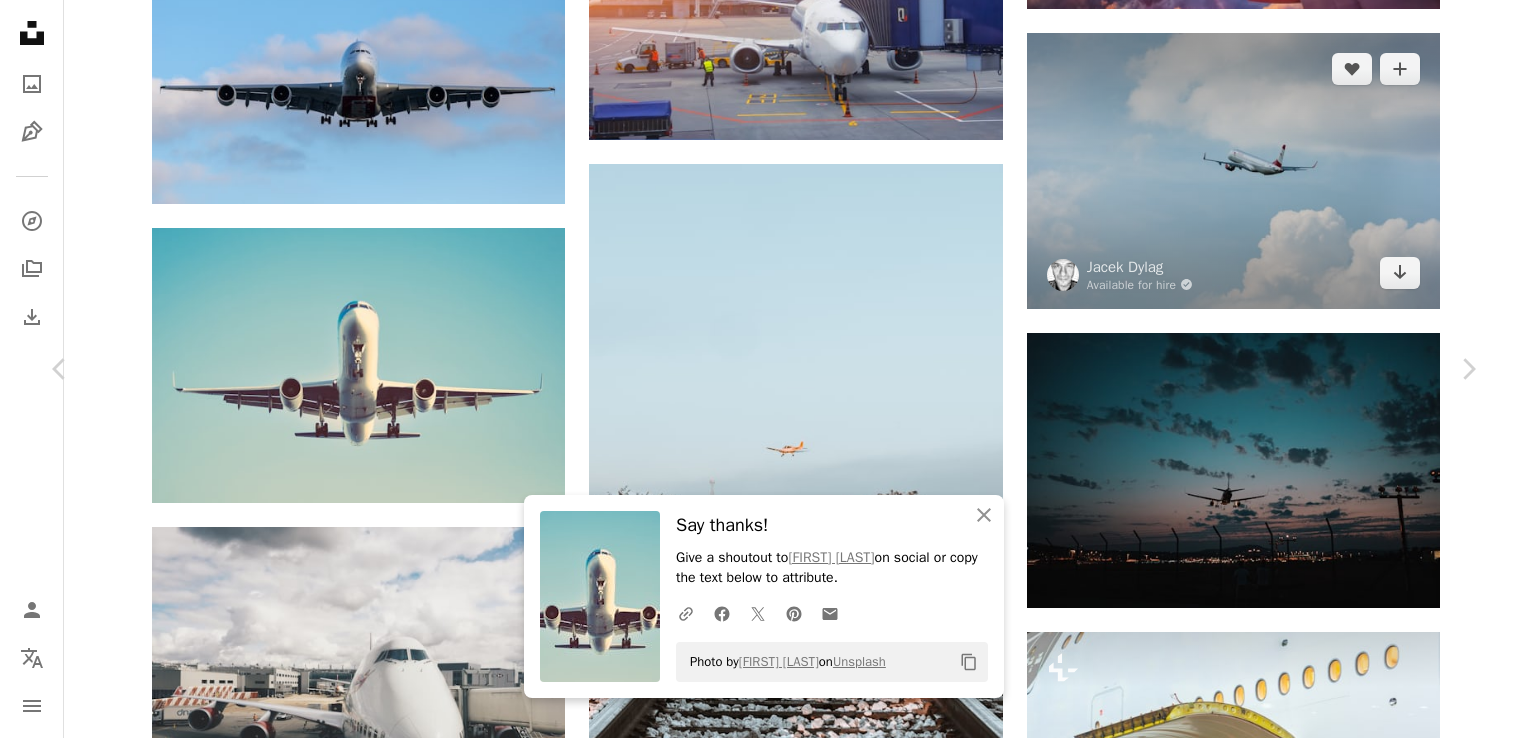 drag, startPoint x: 1464, startPoint y: 181, endPoint x: 1367, endPoint y: 114, distance: 117.88978 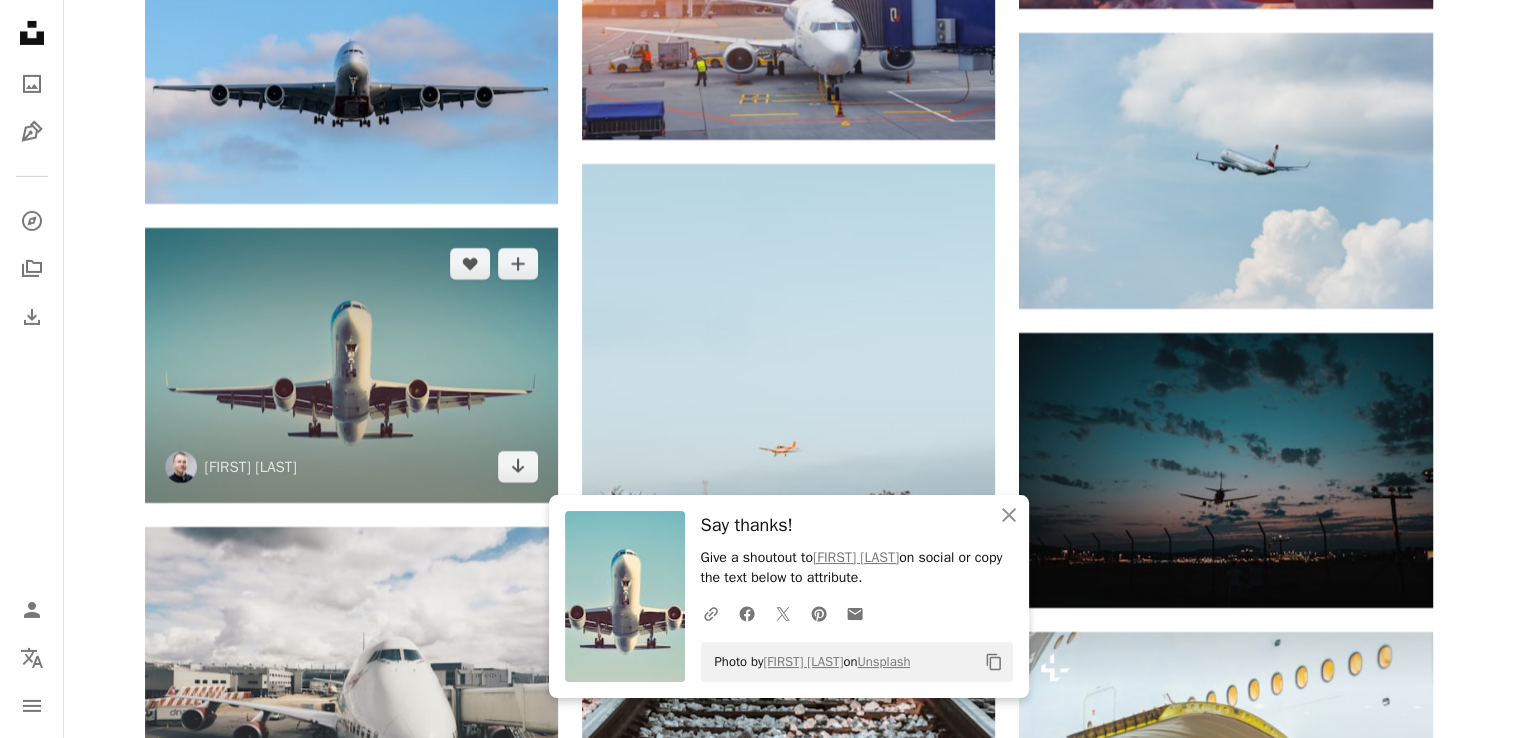 click at bounding box center (351, 365) 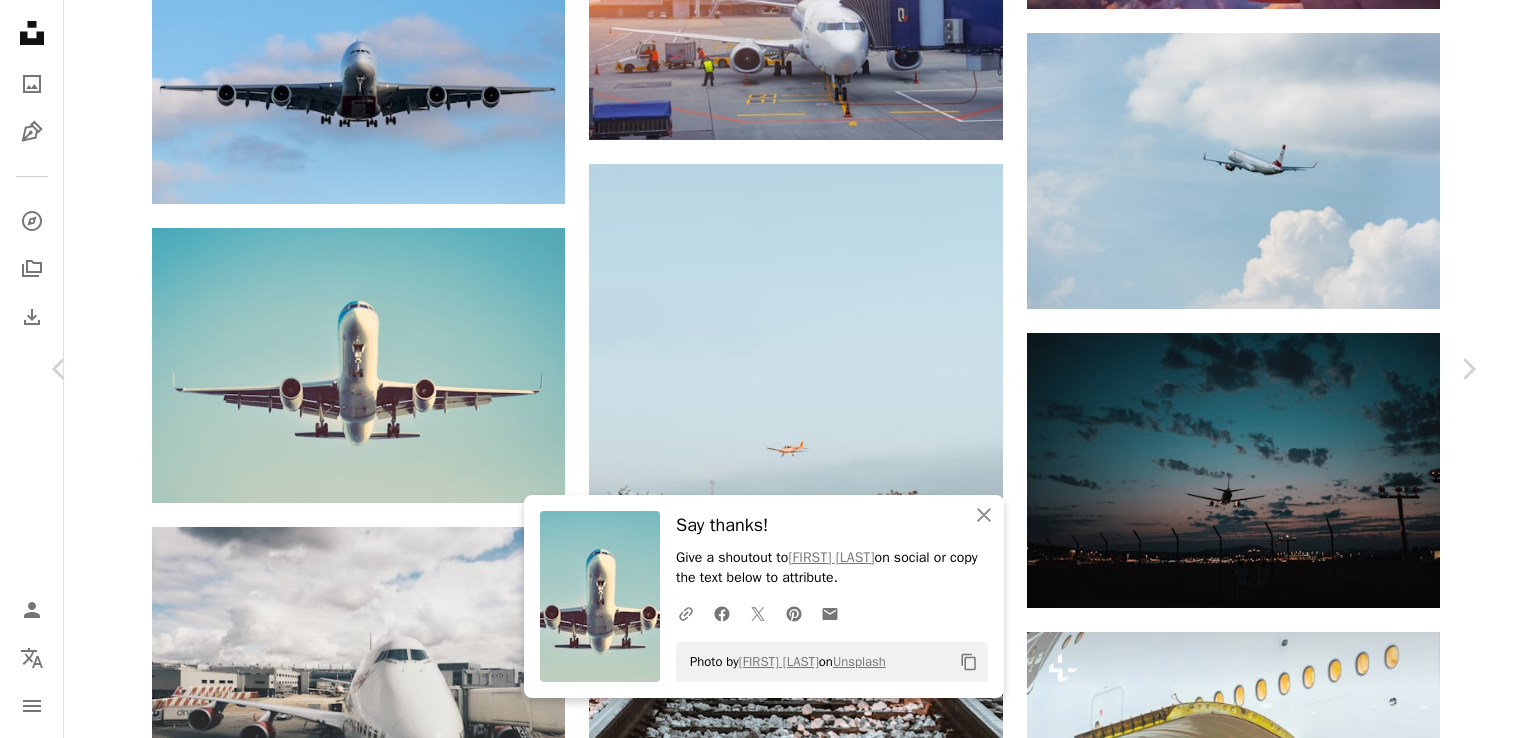 click on "Chevron down" 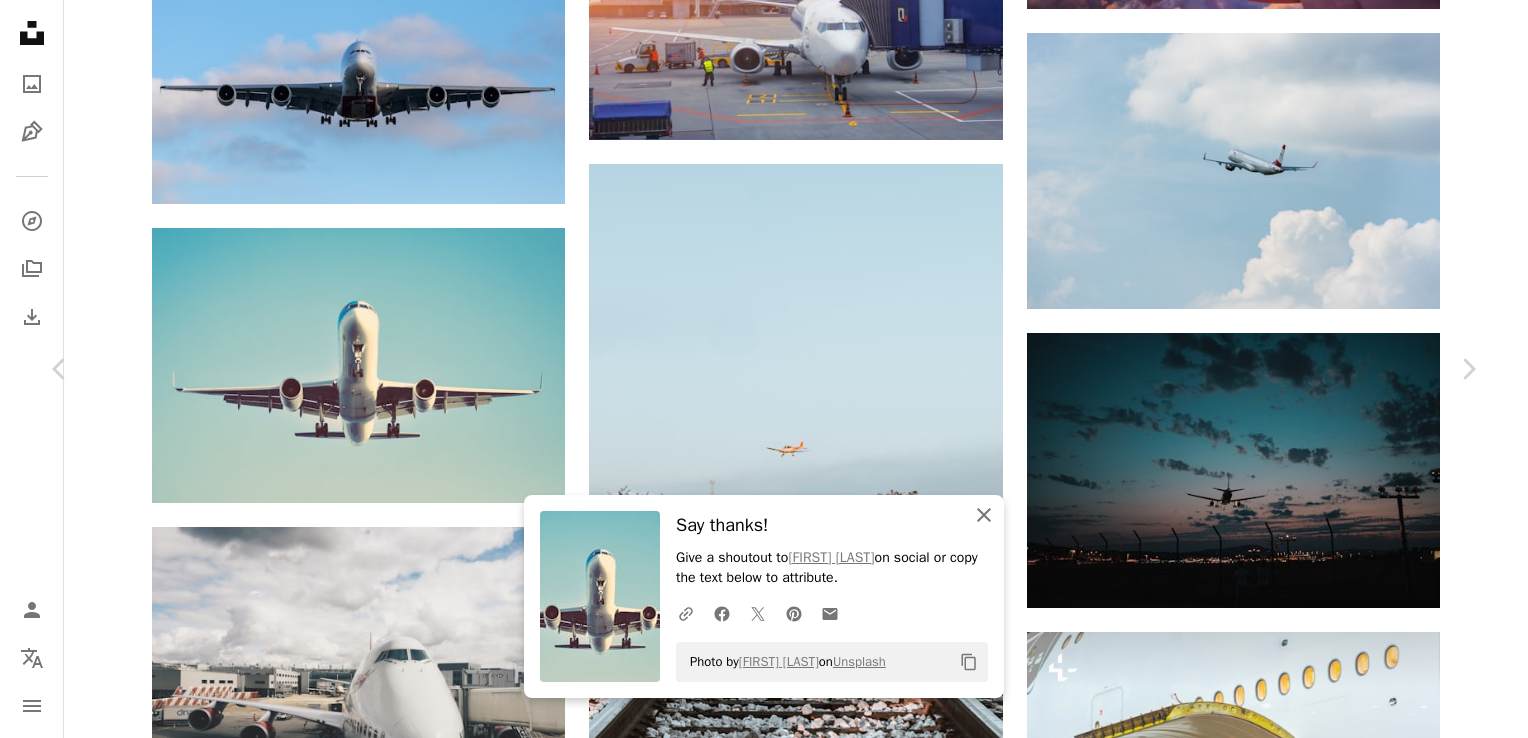 drag, startPoint x: 972, startPoint y: 520, endPoint x: 1056, endPoint y: 358, distance: 182.48288 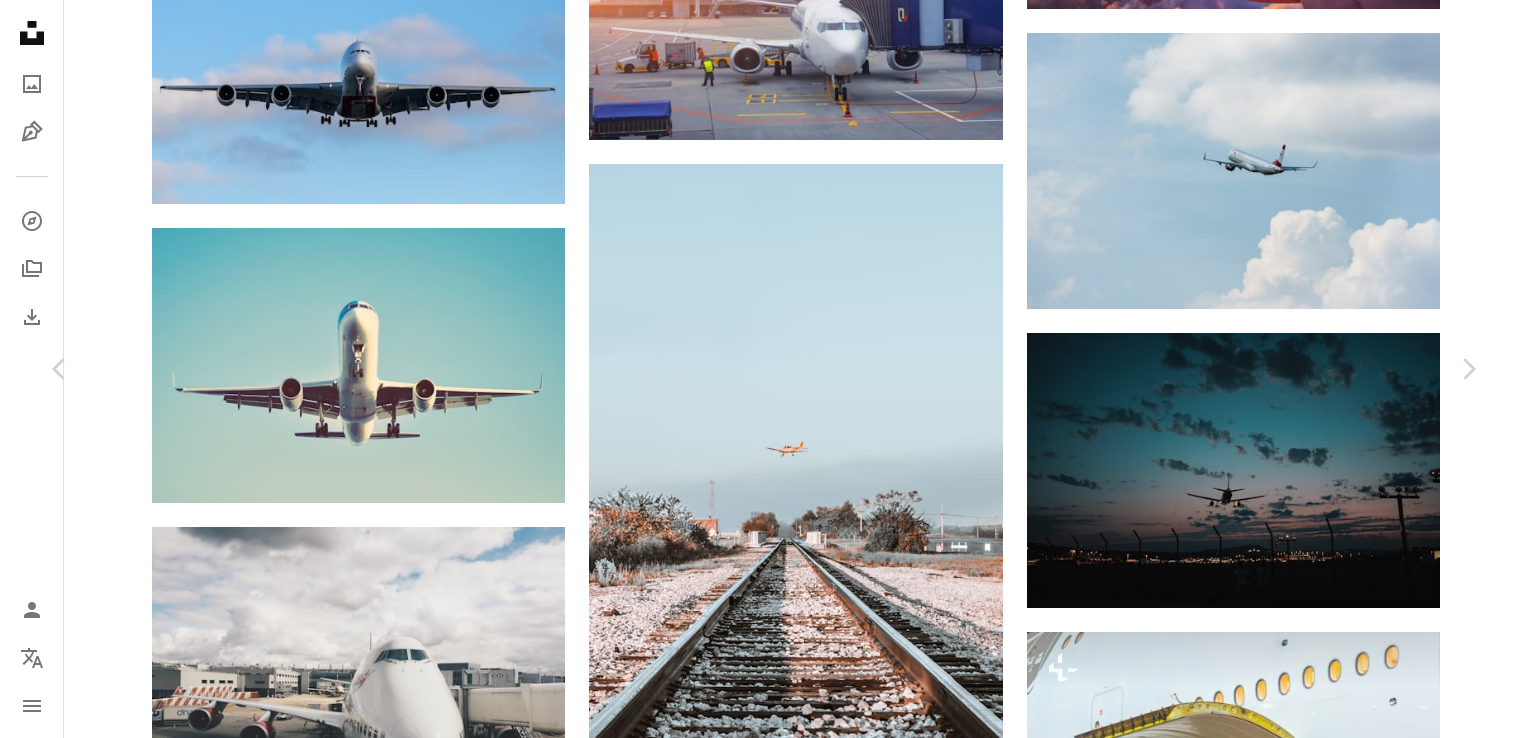 click on "An X shape" at bounding box center [20, 20] 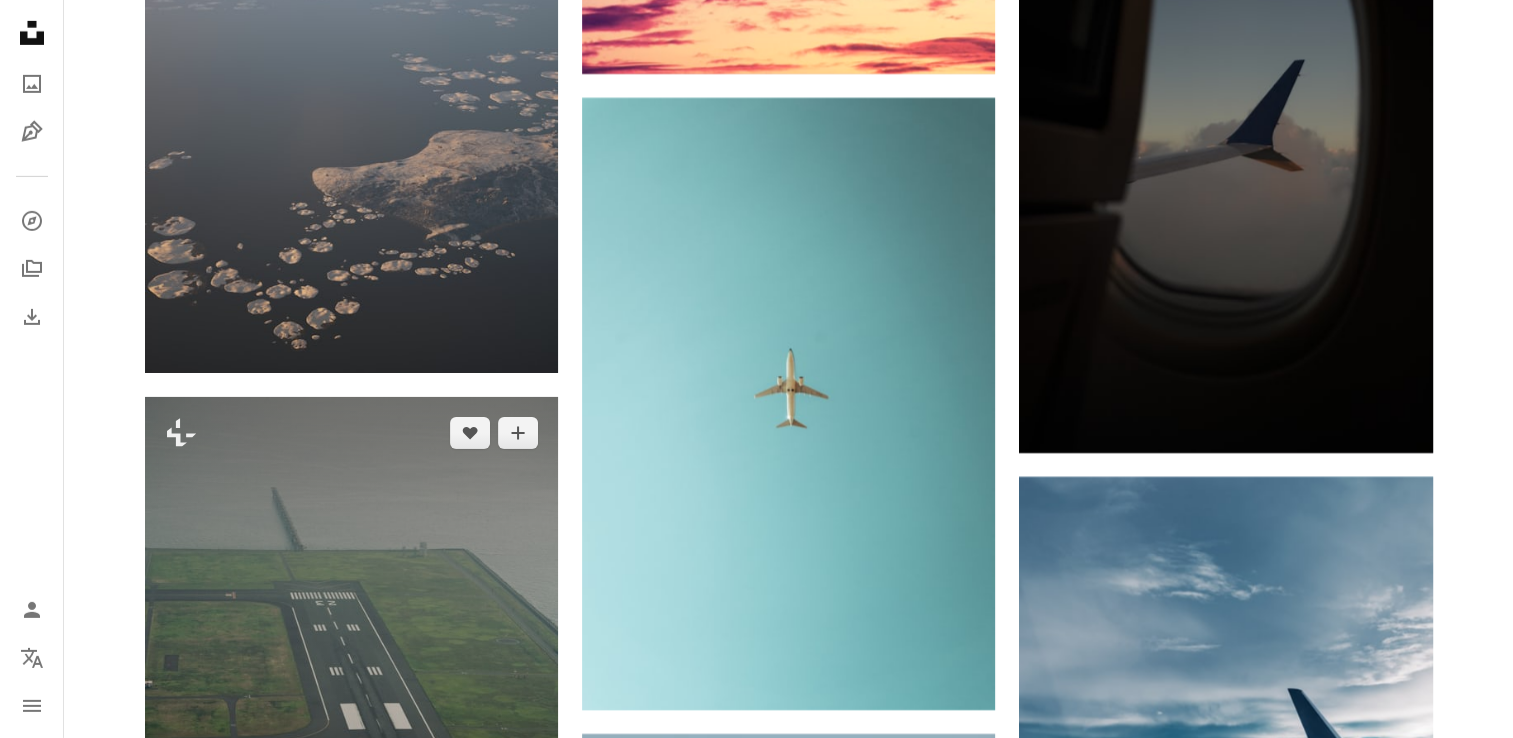scroll, scrollTop: 36867, scrollLeft: 0, axis: vertical 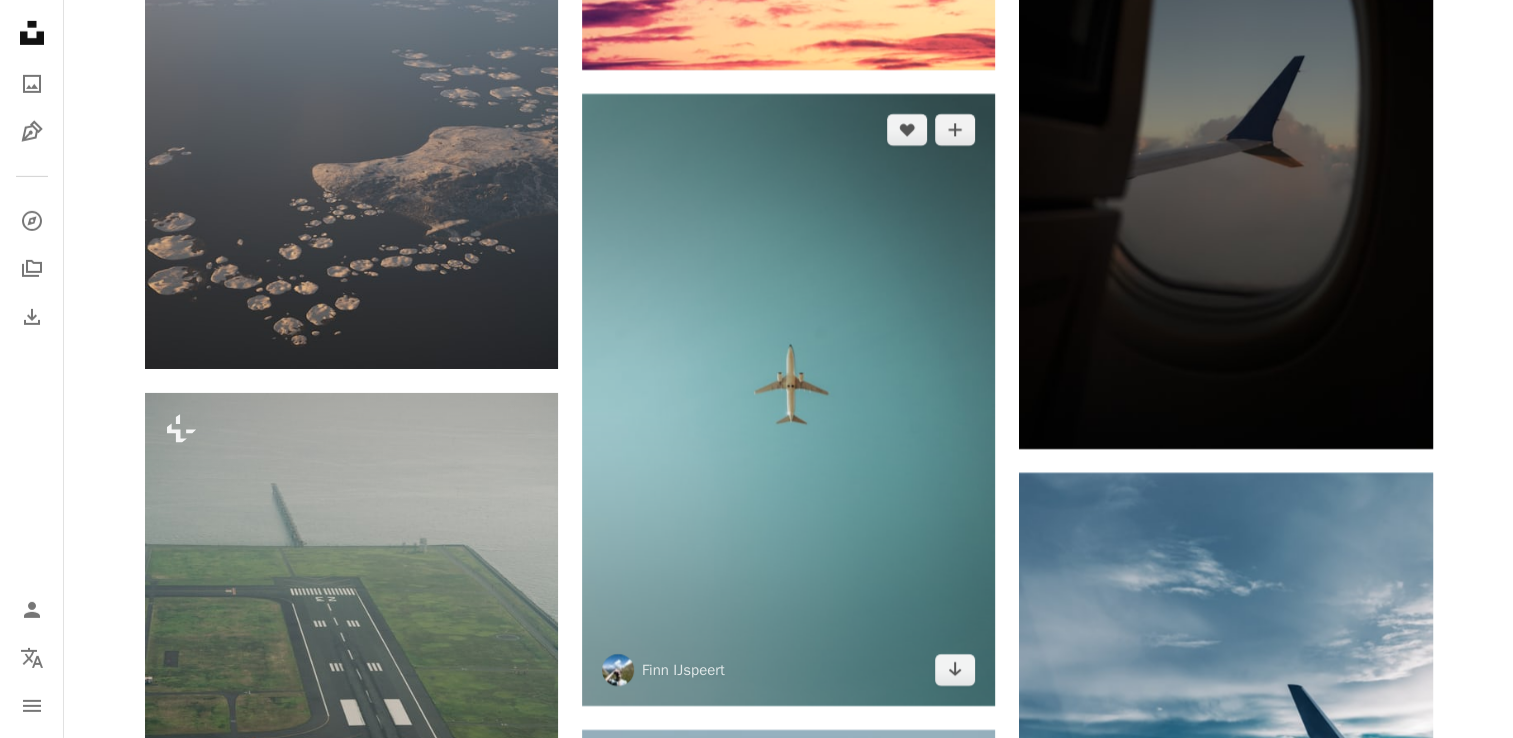 click at bounding box center [788, 400] 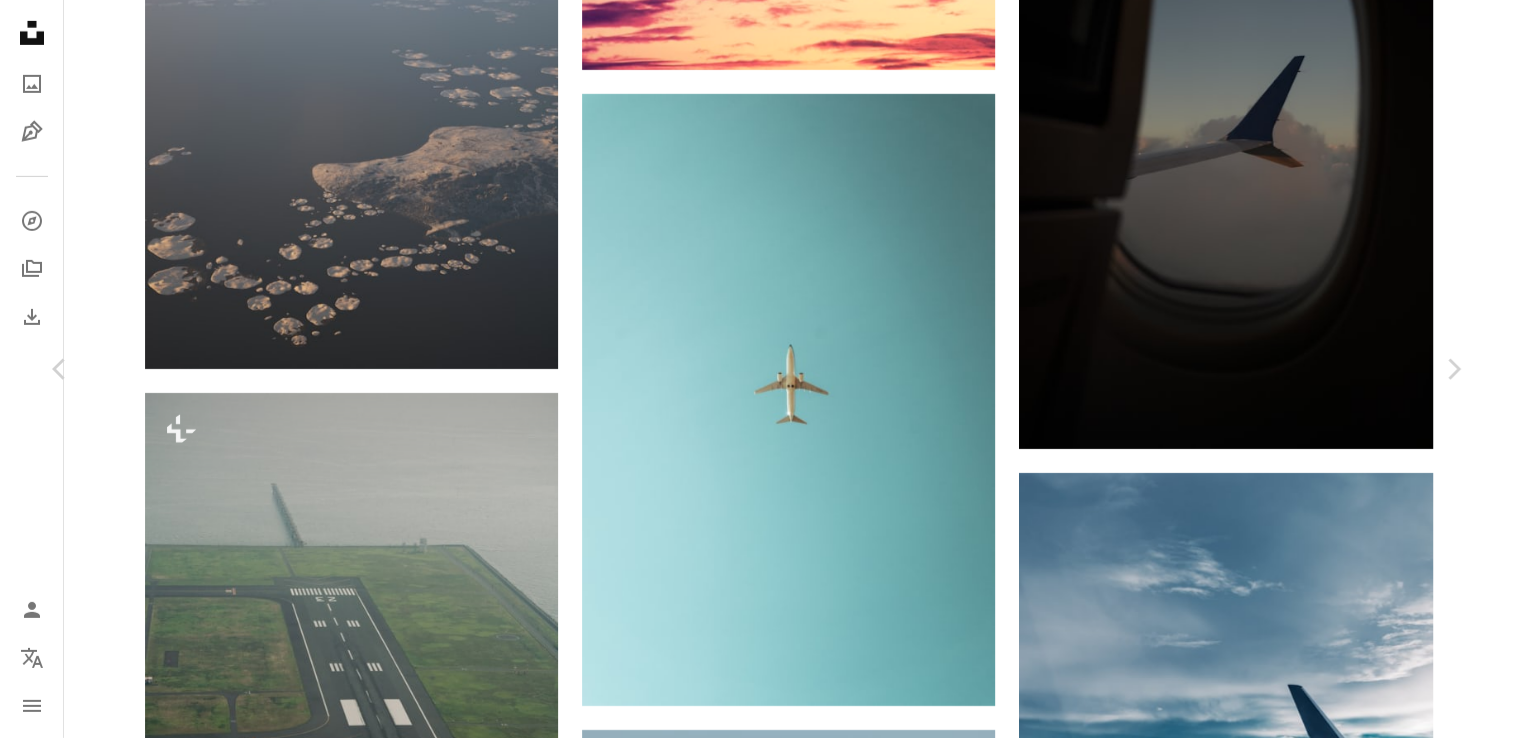 click on "Chevron down" 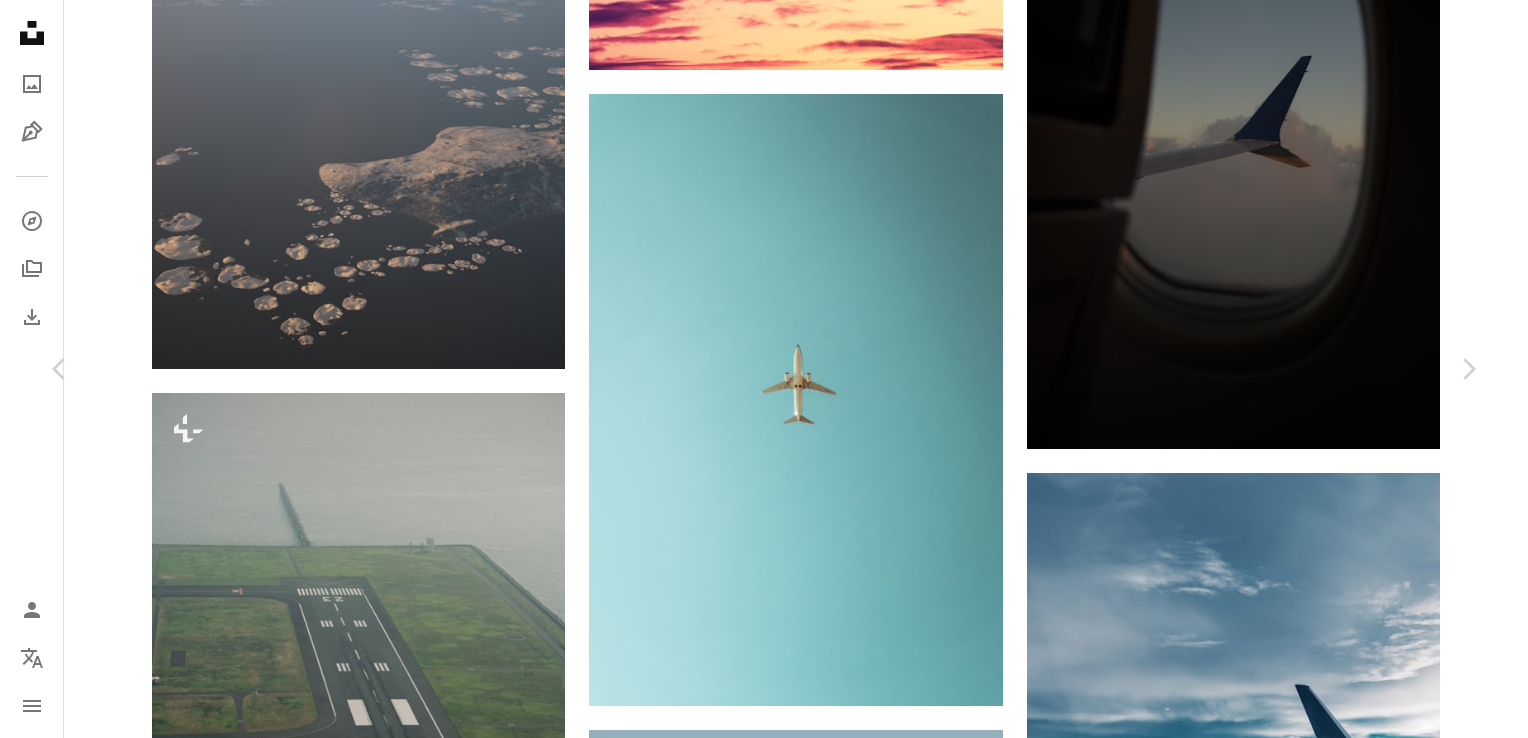 click on "( 3723 x 5513 )" at bounding box center (1296, 5003) 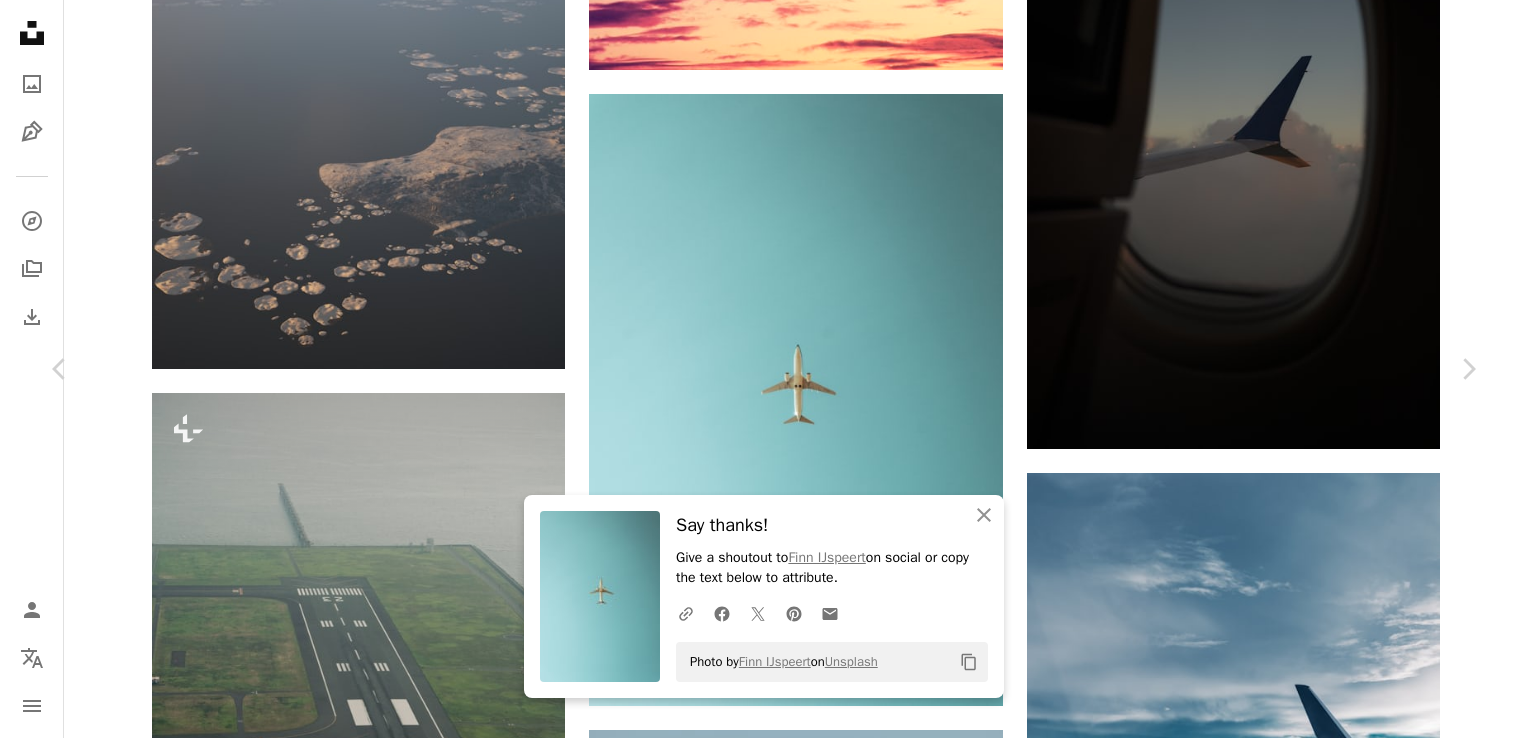 click on "More Actions" 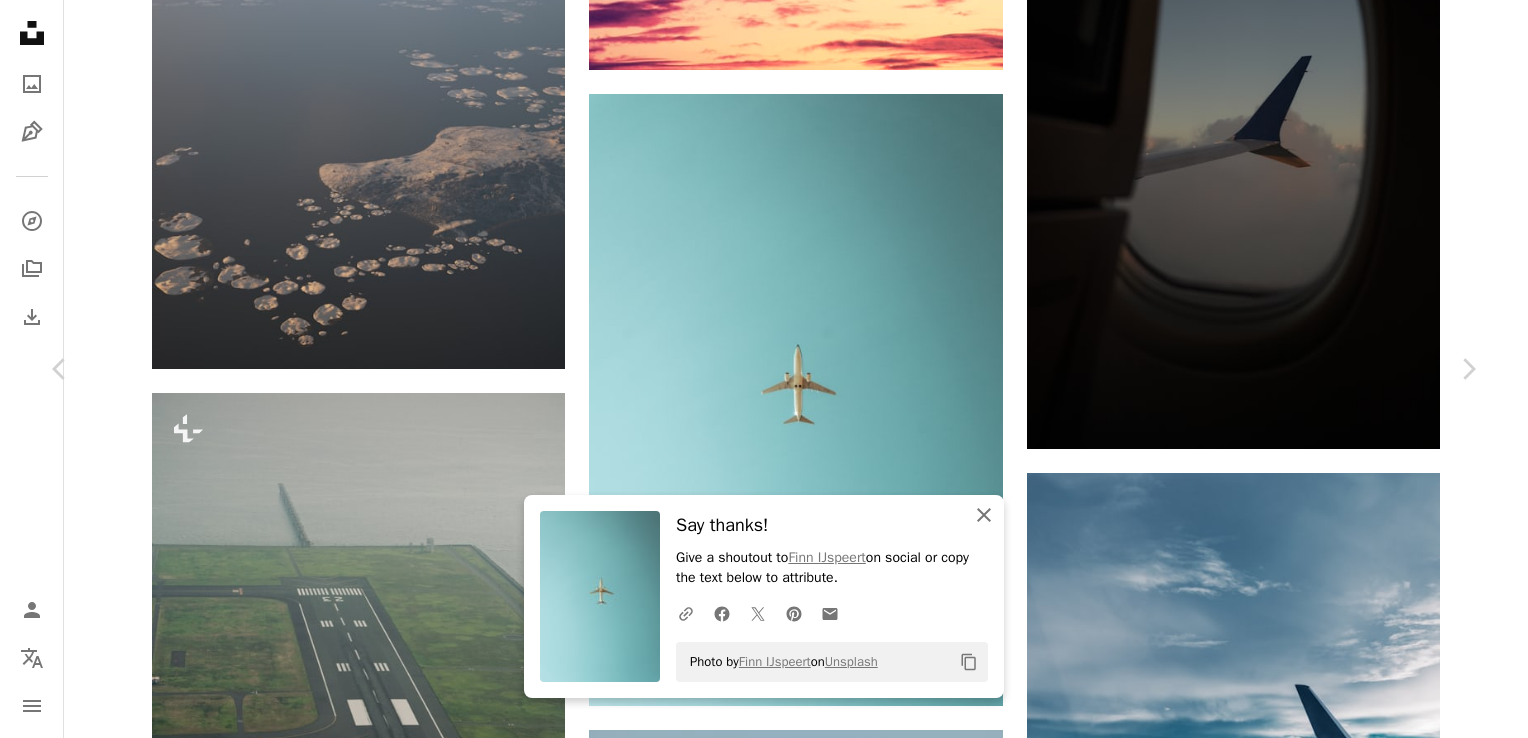 click on "An X shape" 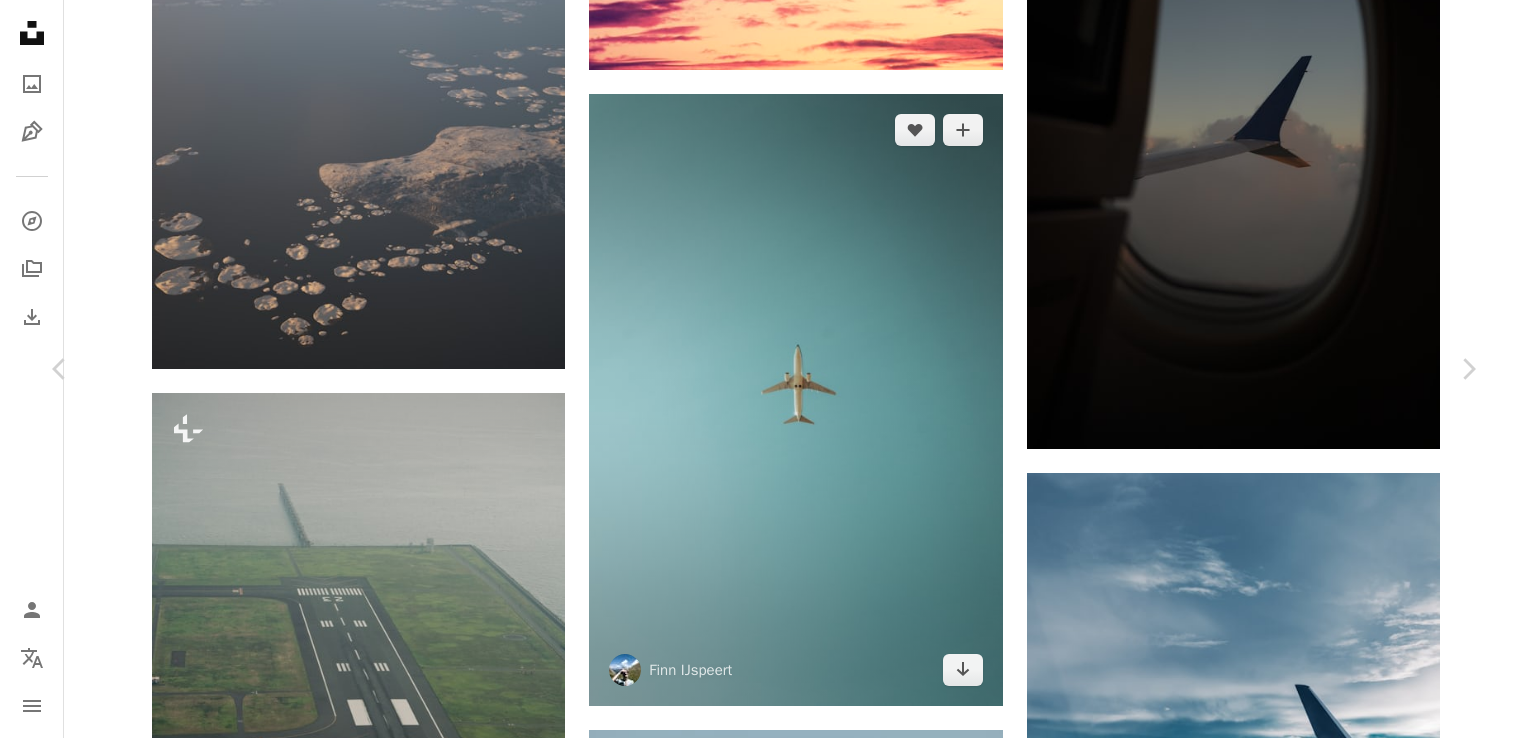drag, startPoint x: 12, startPoint y: 18, endPoint x: 727, endPoint y: 246, distance: 750.47253 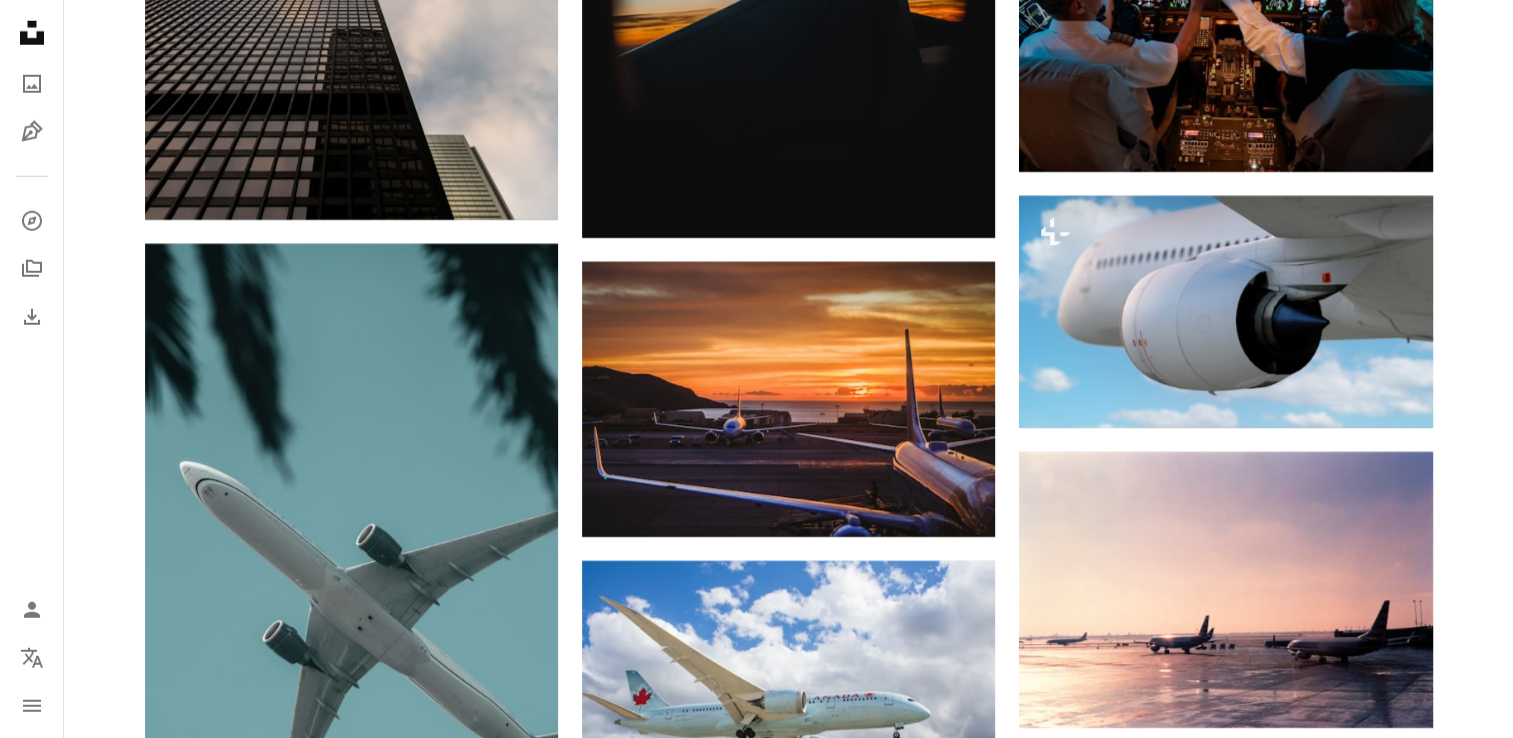 scroll, scrollTop: 58933, scrollLeft: 0, axis: vertical 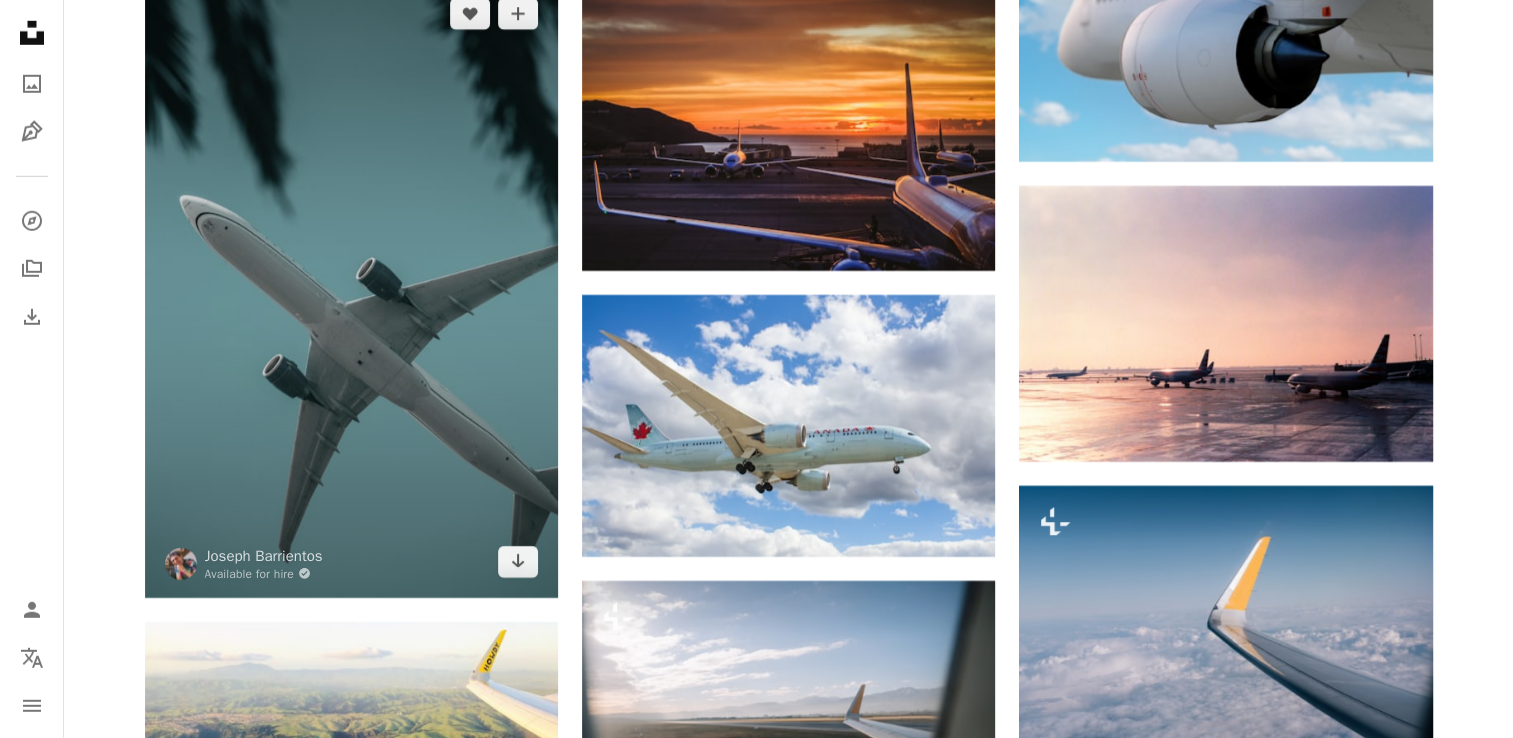 click at bounding box center (351, 288) 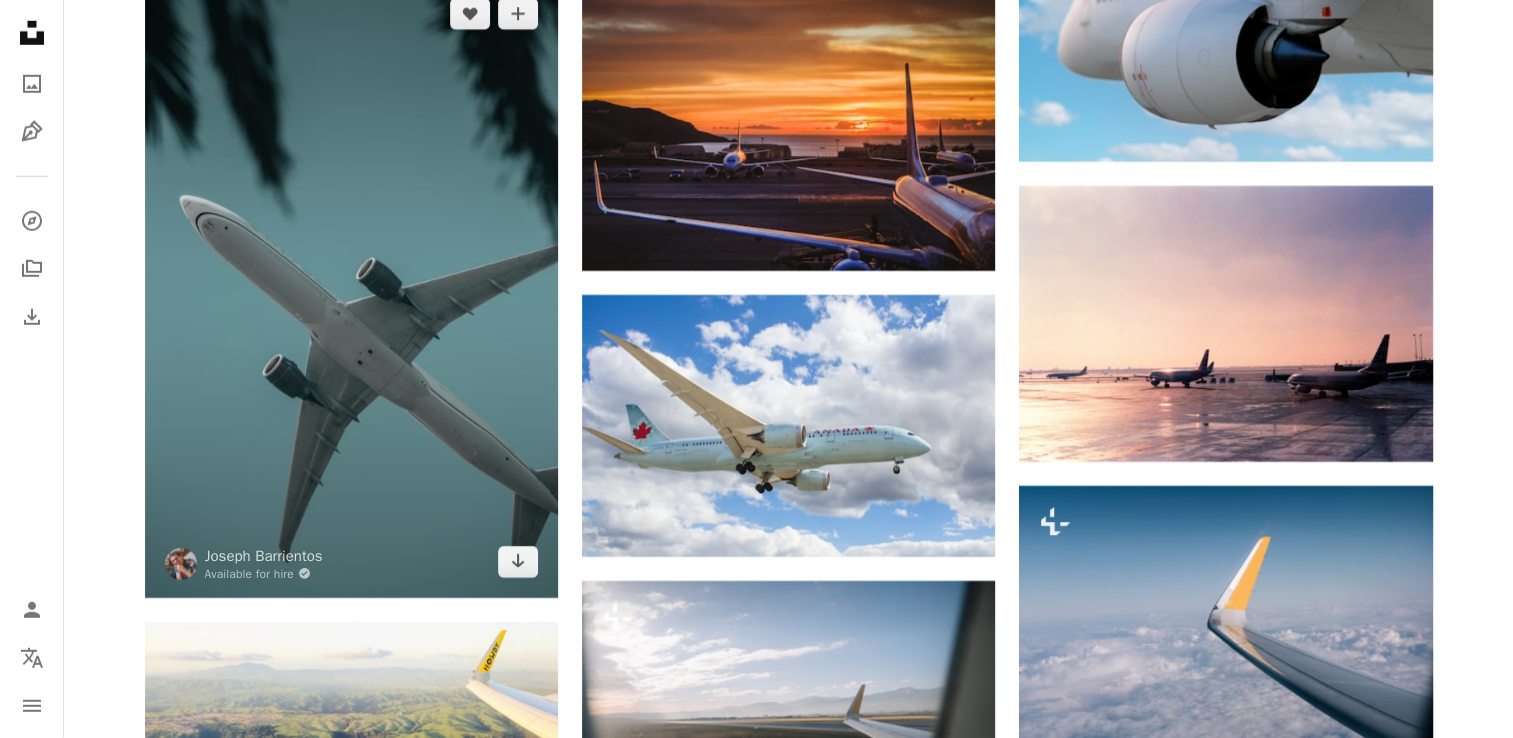 click at bounding box center (351, 288) 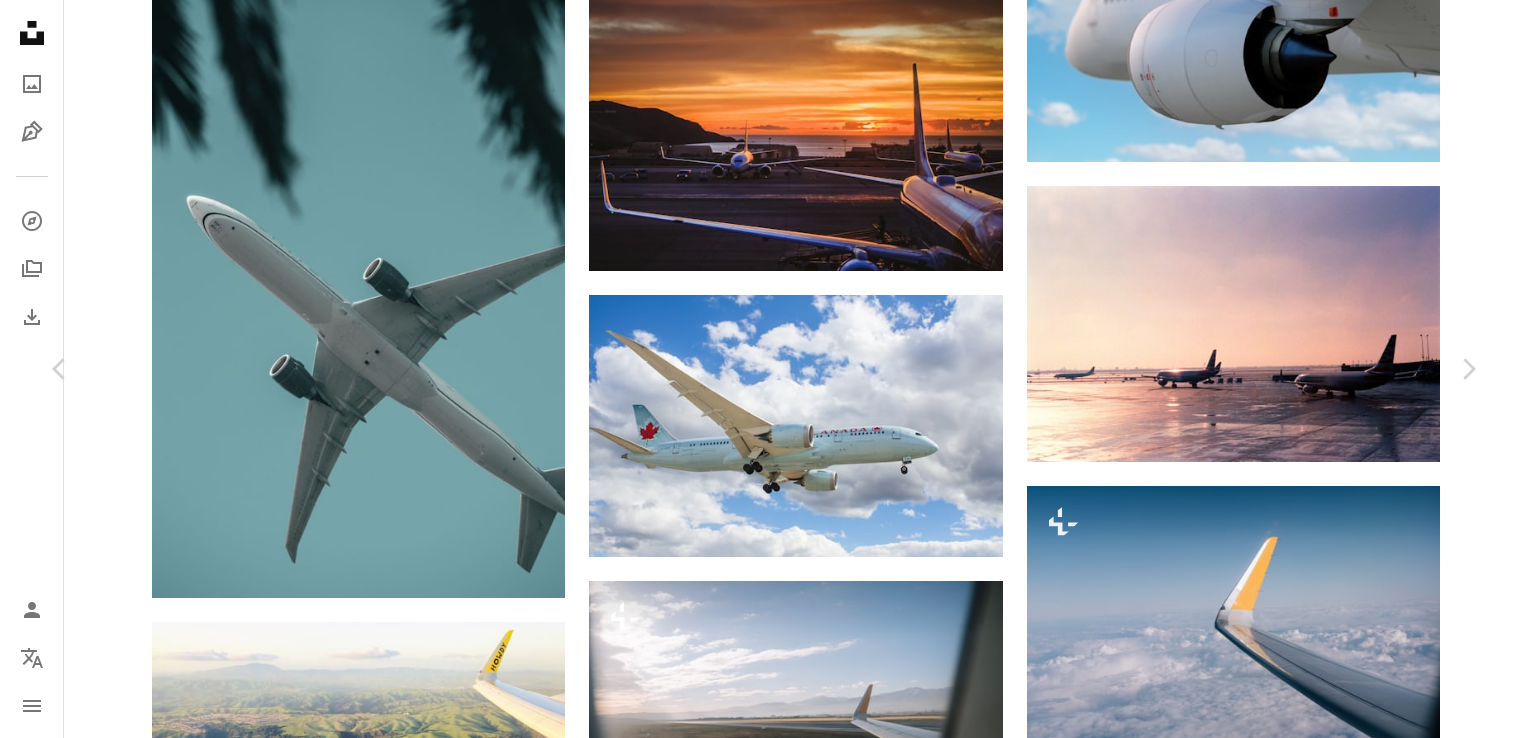 click on "Chevron down" 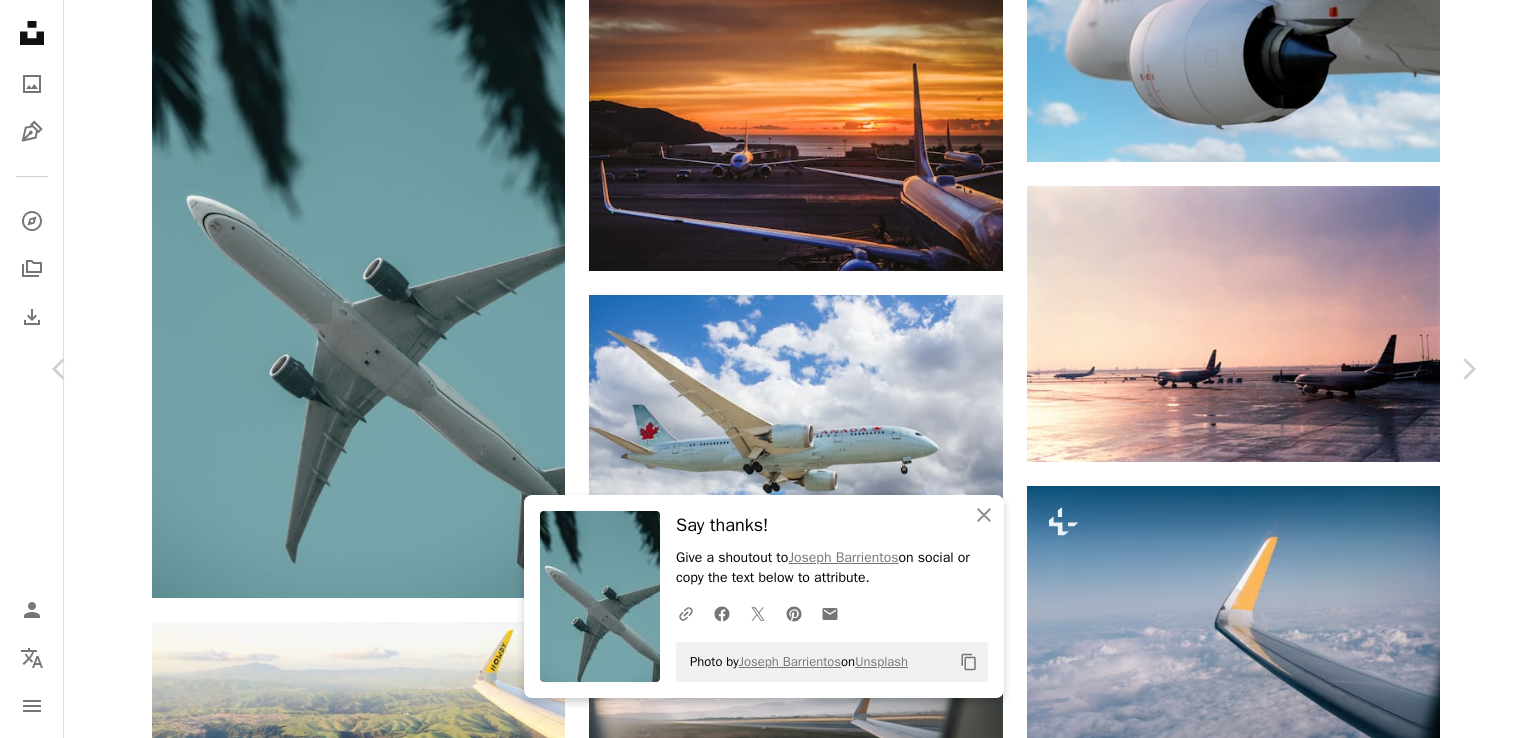 click on "An X shape" at bounding box center [20, 20] 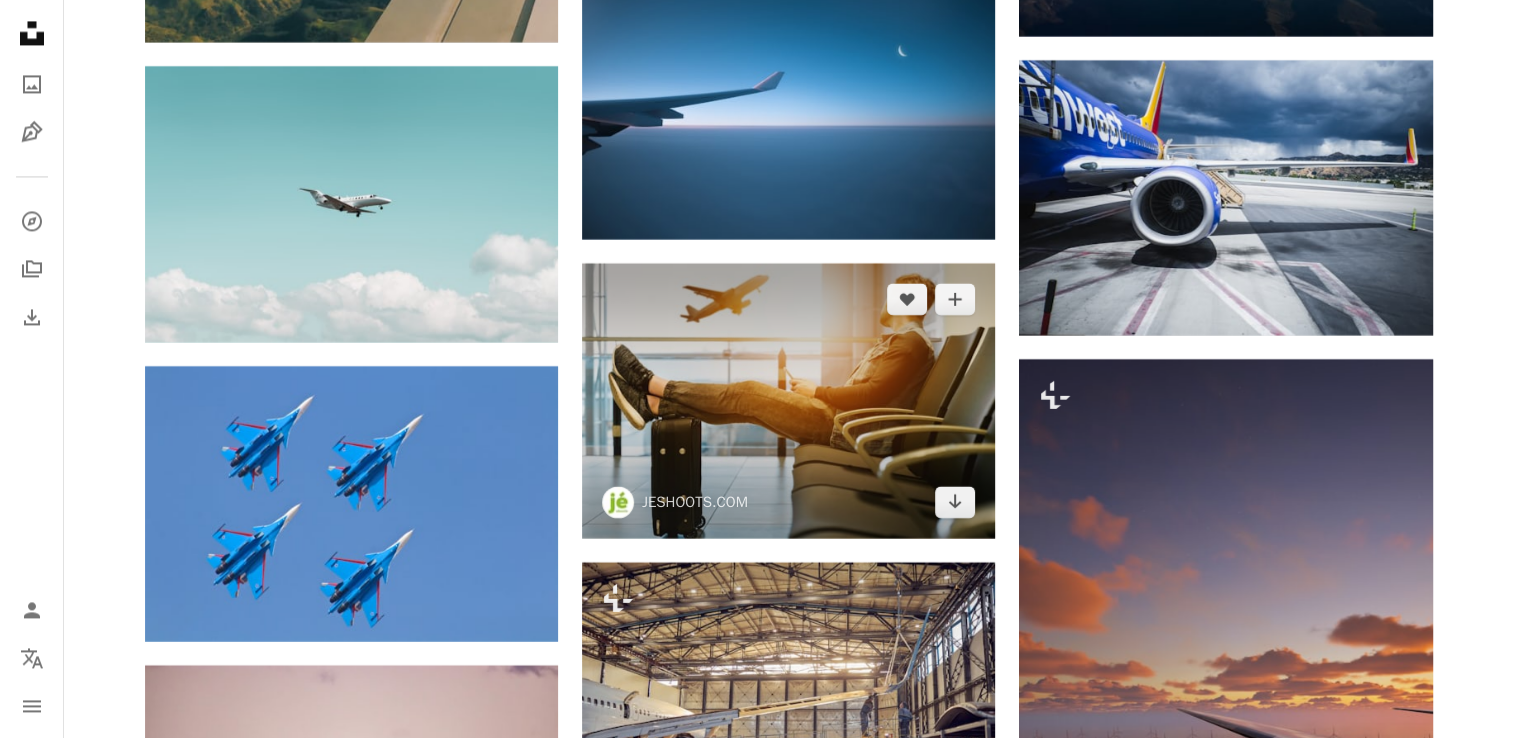 scroll, scrollTop: 63667, scrollLeft: 0, axis: vertical 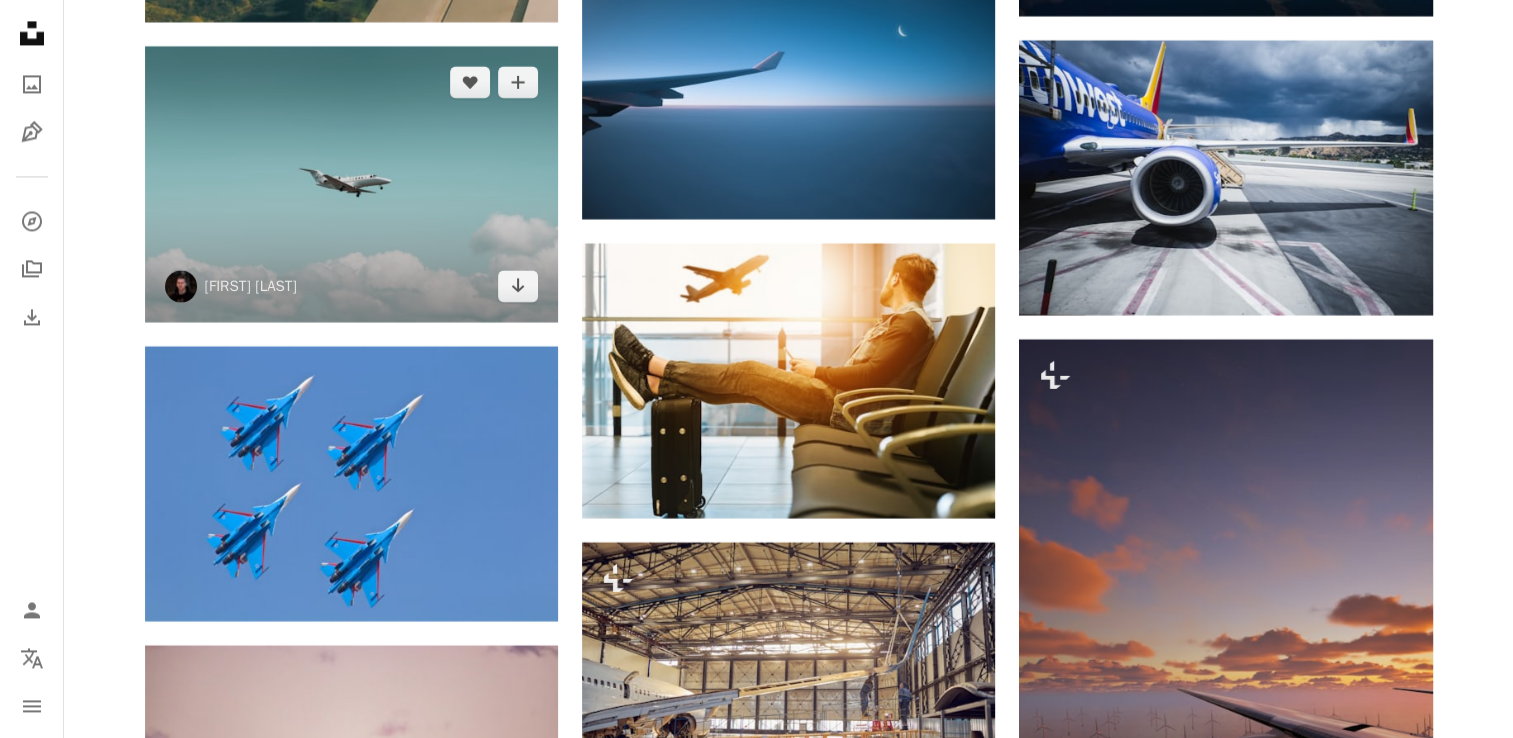 click at bounding box center [351, 183] 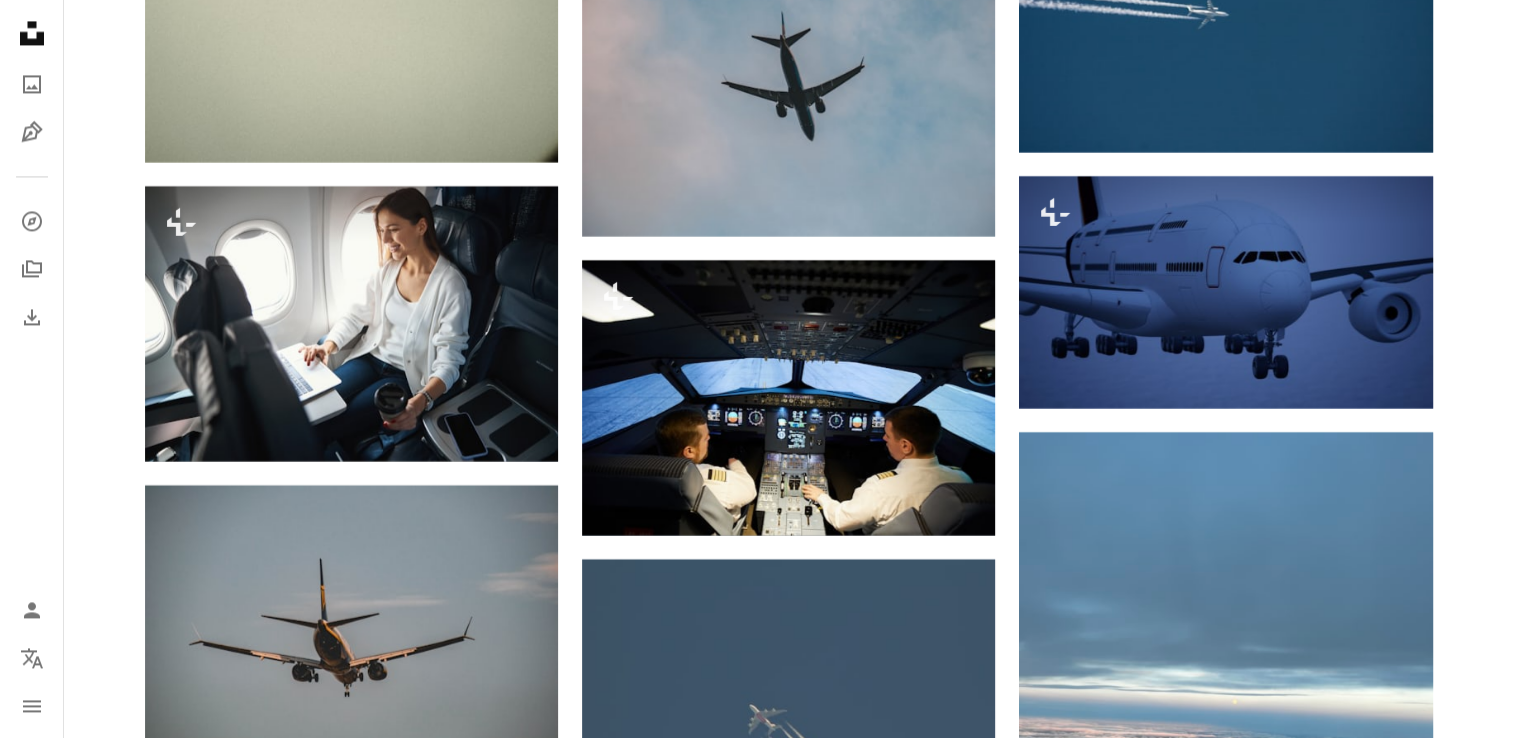 scroll, scrollTop: 101734, scrollLeft: 0, axis: vertical 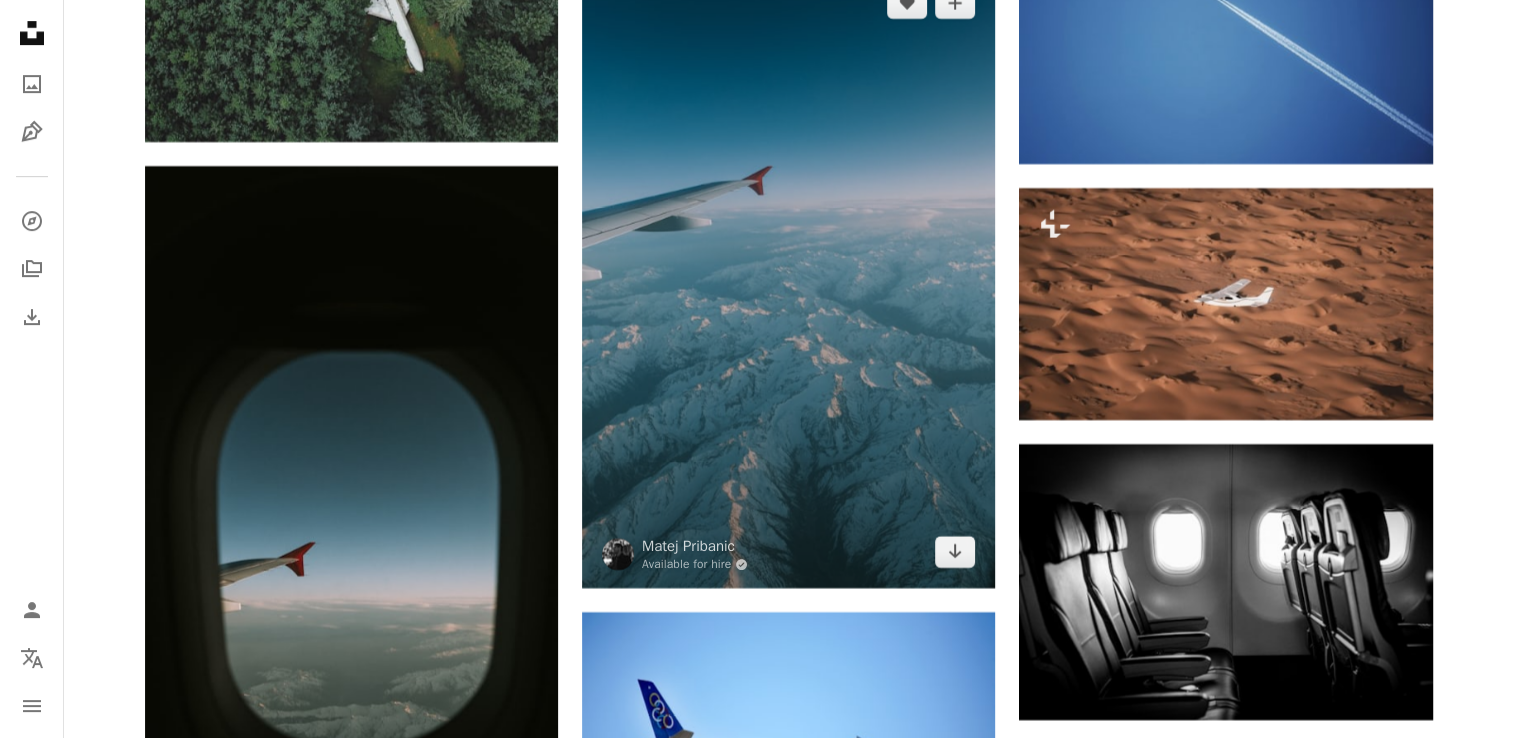 click at bounding box center (788, 277) 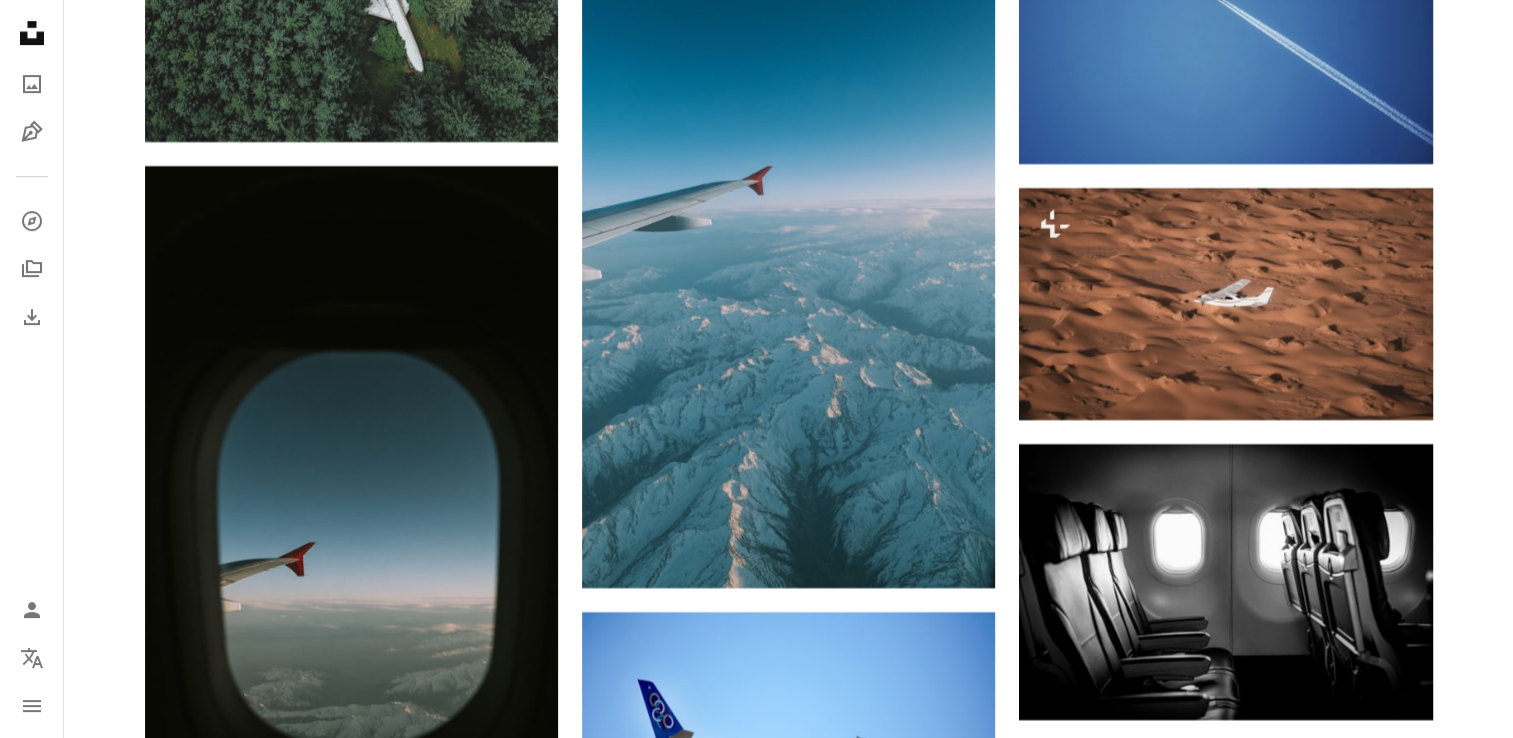 click on "Plus sign for Unsplash+ A heart A plus sign Alexander Mils For  Unsplash+ A lock Download A heart A plus sign John McArthur Arrow pointing down A heart A plus sign Ben Klewais Available for hire A checkmark inside of a circle Arrow pointing down A heart A plus sign Leio McLaren Available for hire A checkmark inside of a circle Arrow pointing down Plus sign for Unsplash+ A heart A plus sign Giulia Squillace For  Unsplash+ A lock Download A heart A plus sign Randy Fath Available for hire A checkmark inside of a circle Arrow pointing down A heart A plus sign Niels And Marco Available for hire A checkmark inside of a circle Arrow pointing down A heart A plus sign Patrick Tomasso Available for hire A checkmark inside of a circle Arrow pointing down A heart A plus sign Kevin Woblick Arrow pointing down A heart A plus sign Deniz Altindas Arrow pointing down On-brand and on budget images for your next campaign Learn More Plus sign for Unsplash+ A heart A plus sign Getty Images For  Unsplash+ A lock Download A heart j" at bounding box center (789, -55404) 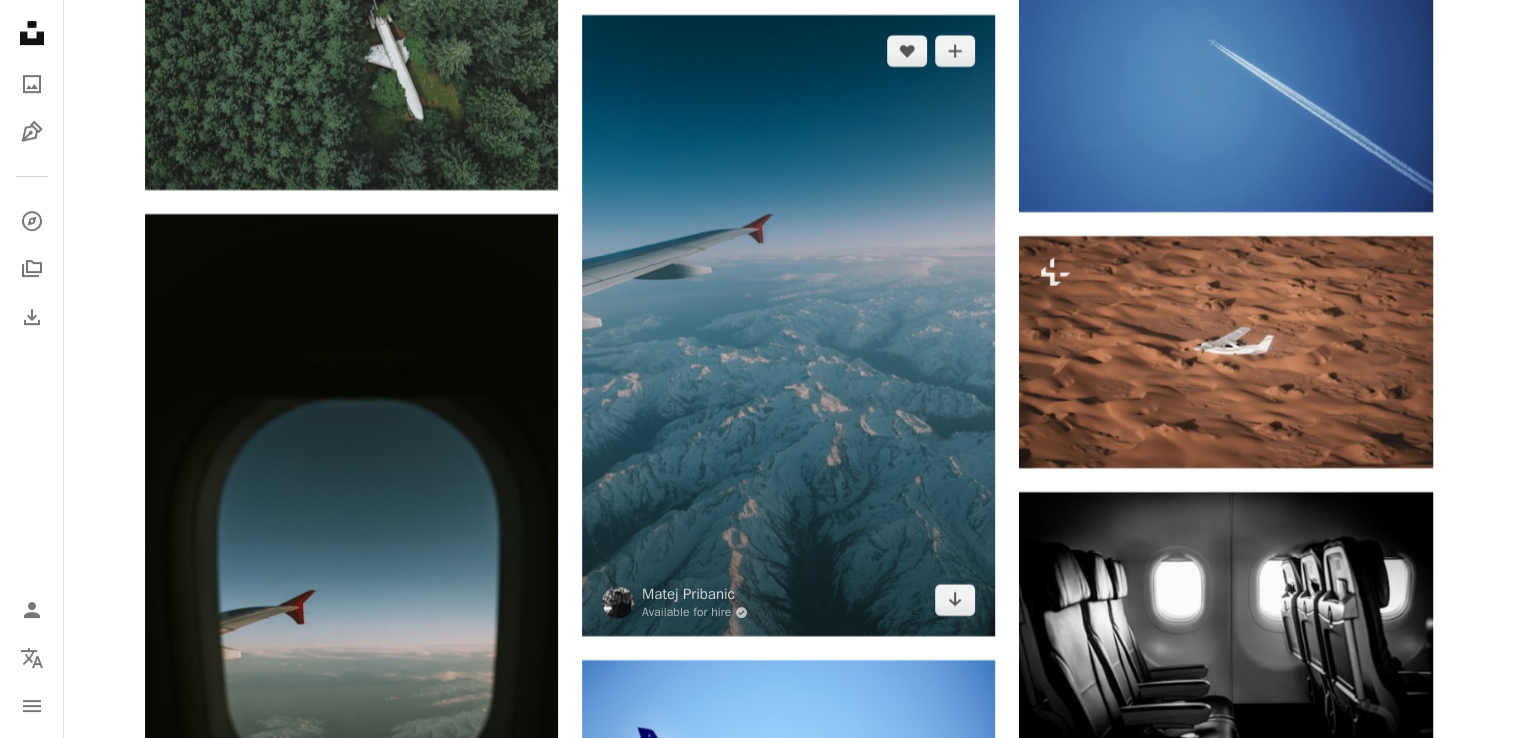scroll, scrollTop: 114334, scrollLeft: 0, axis: vertical 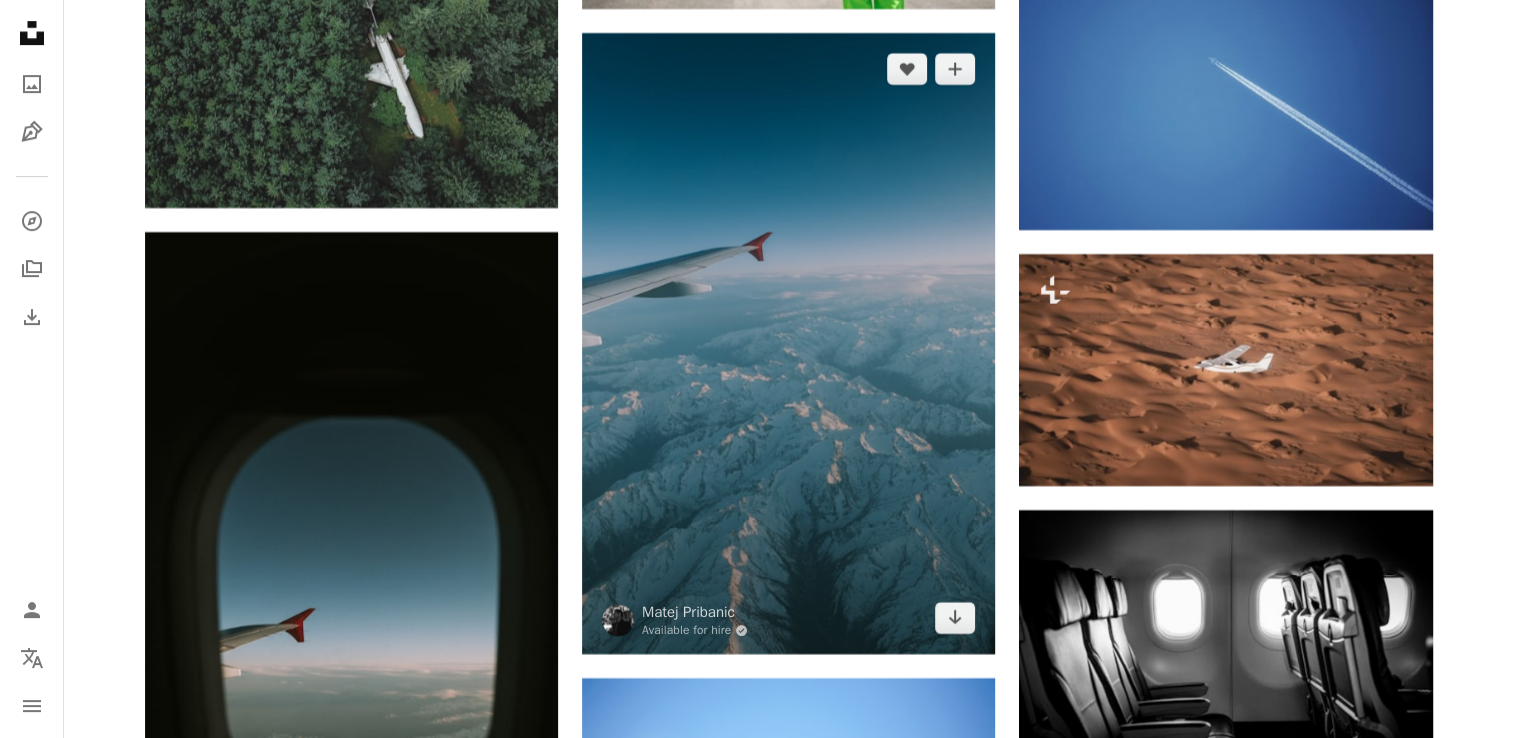 click at bounding box center (788, 343) 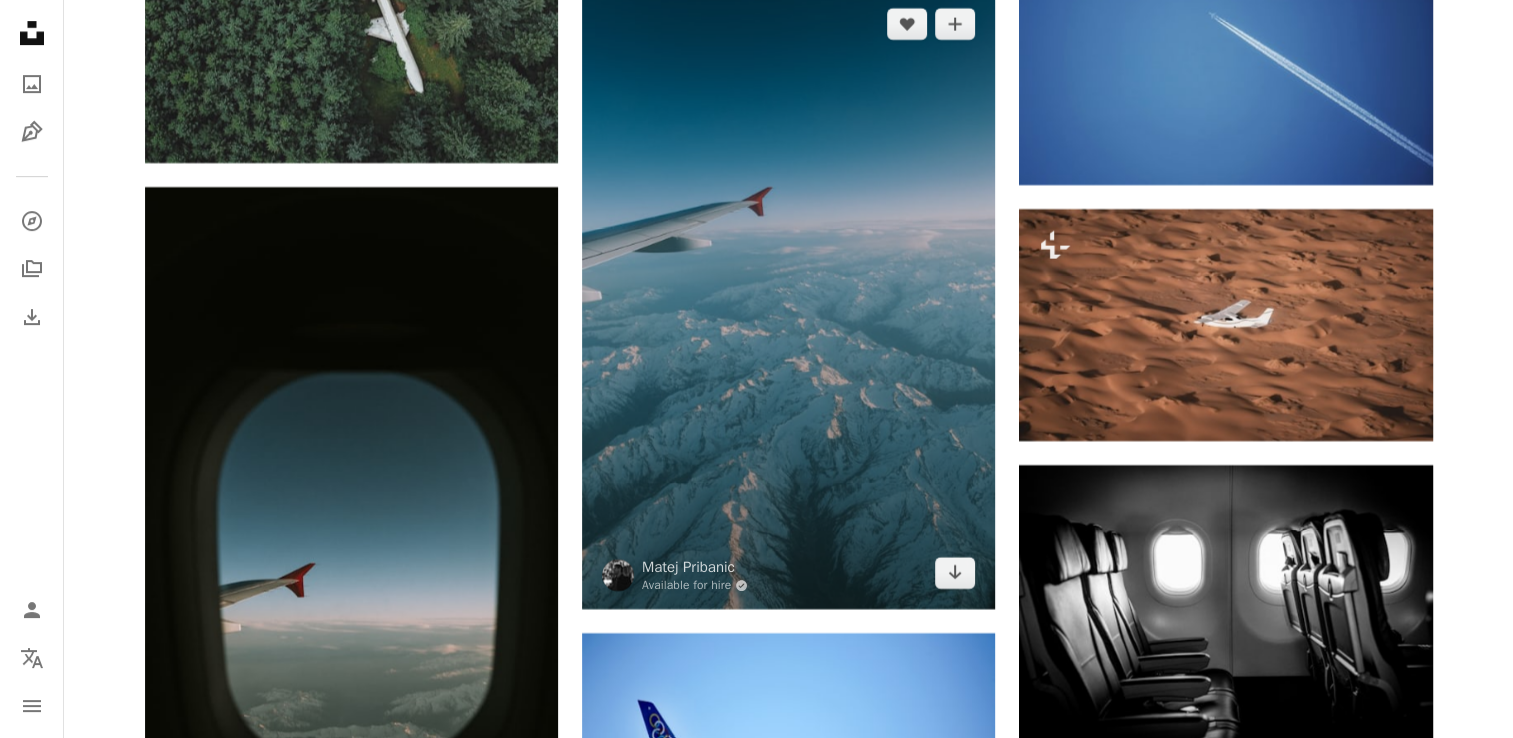 scroll, scrollTop: 114400, scrollLeft: 0, axis: vertical 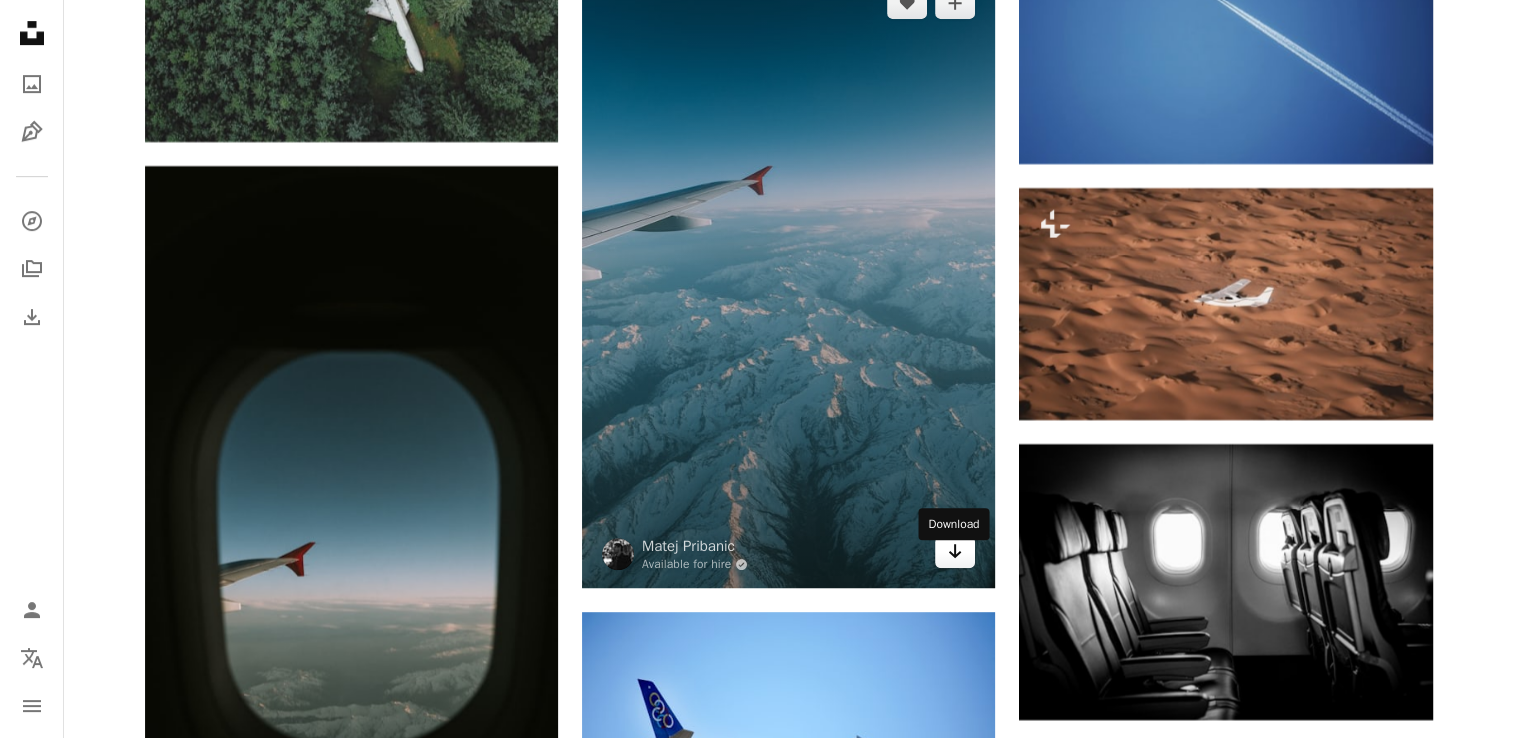 click 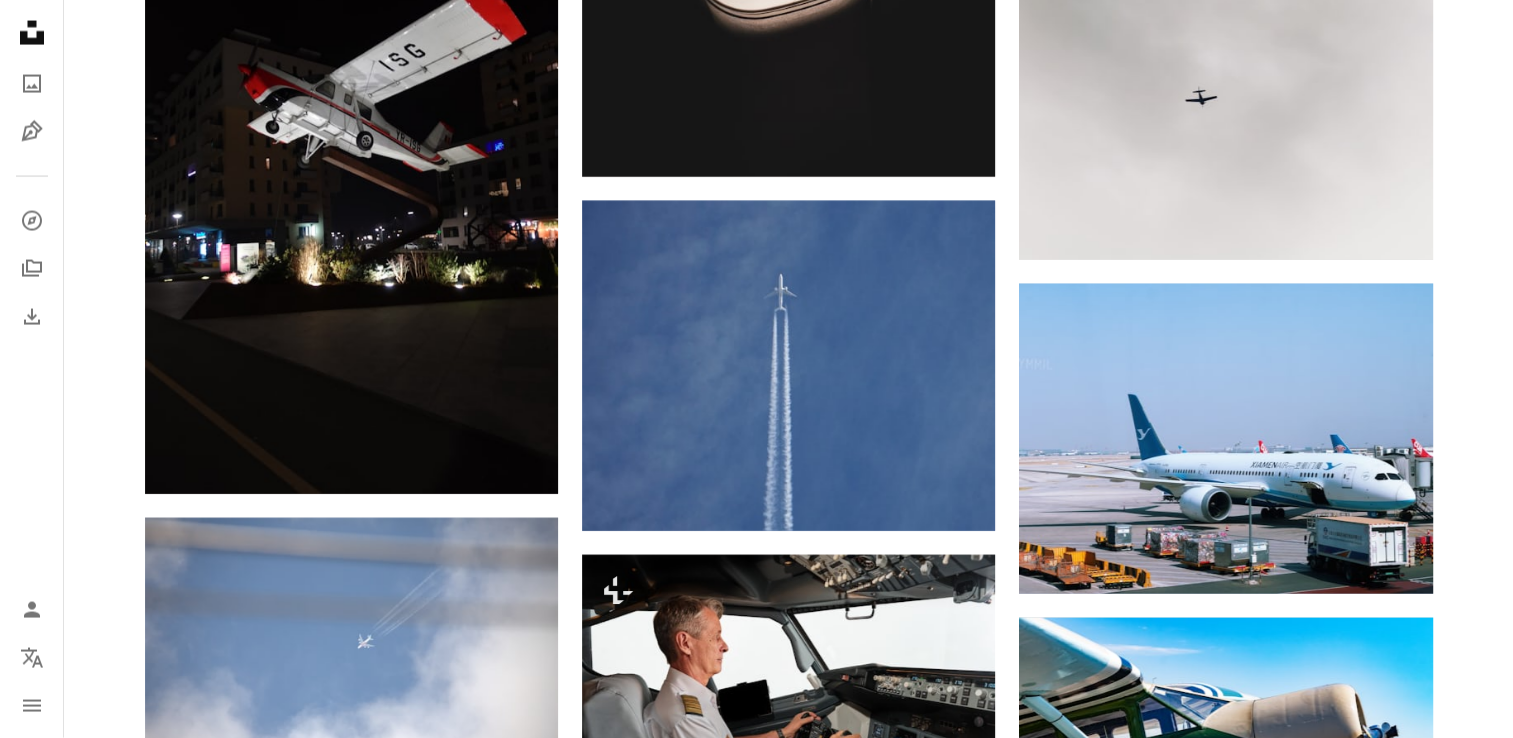 scroll, scrollTop: 132920, scrollLeft: 0, axis: vertical 